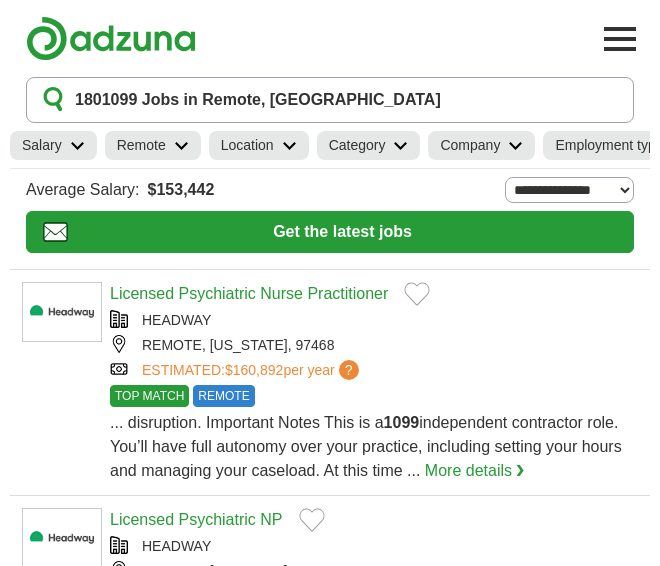 scroll, scrollTop: 0, scrollLeft: 0, axis: both 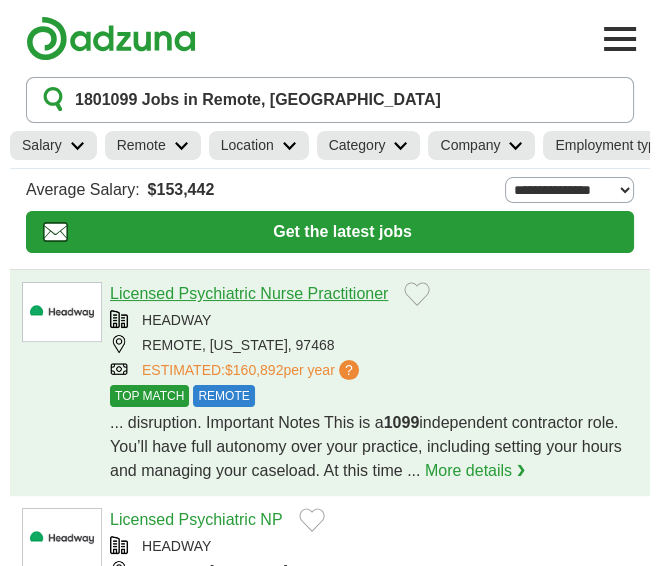 click on "Licensed Psychiatric Nurse Practitioner" at bounding box center [249, 293] 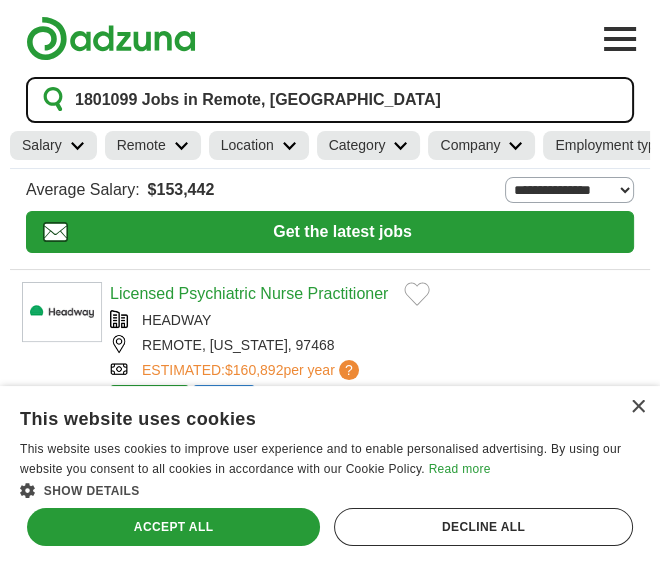 click on "180
1099 Jobs in Remote, [GEOGRAPHIC_DATA]" at bounding box center [330, 100] 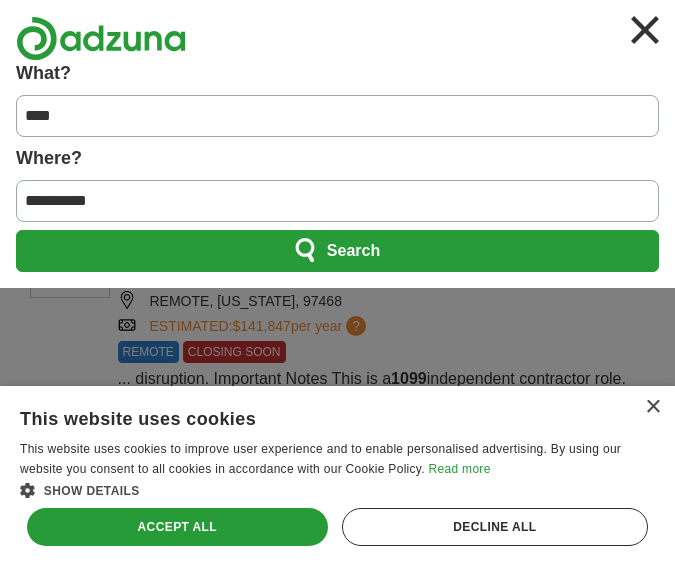 drag, startPoint x: 118, startPoint y: 199, endPoint x: -21, endPoint y: 198, distance: 139.0036 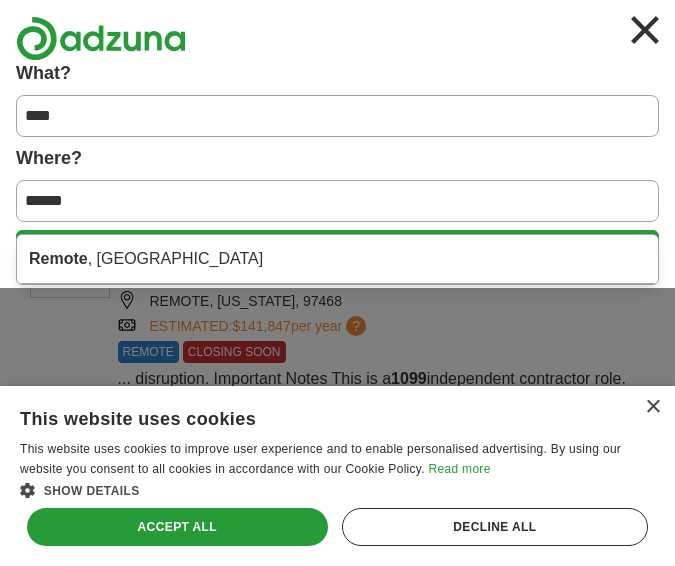type on "******" 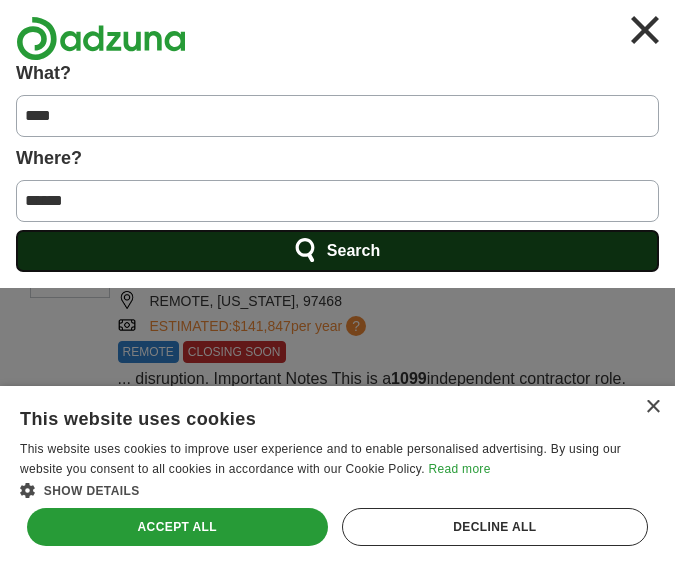 click on "Search" at bounding box center (337, 251) 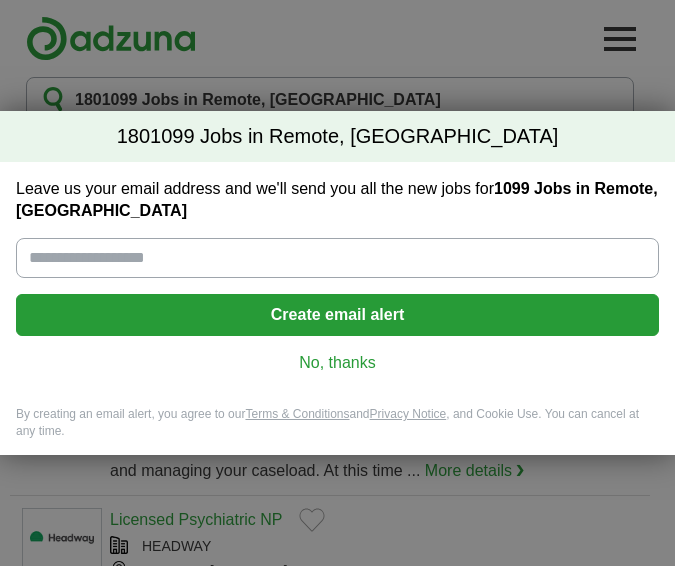 scroll, scrollTop: 0, scrollLeft: 0, axis: both 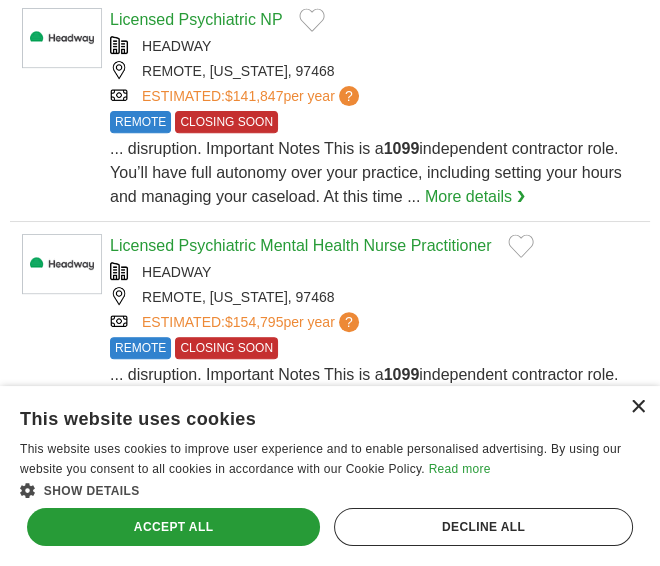click on "×" at bounding box center [637, 407] 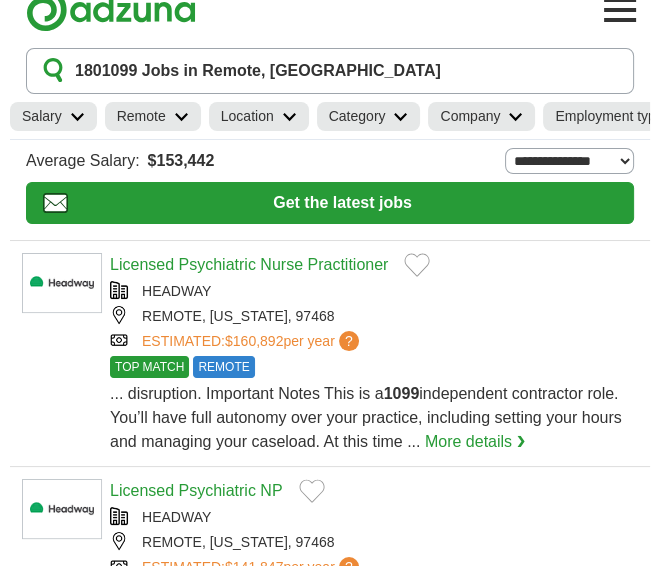 scroll, scrollTop: 0, scrollLeft: 0, axis: both 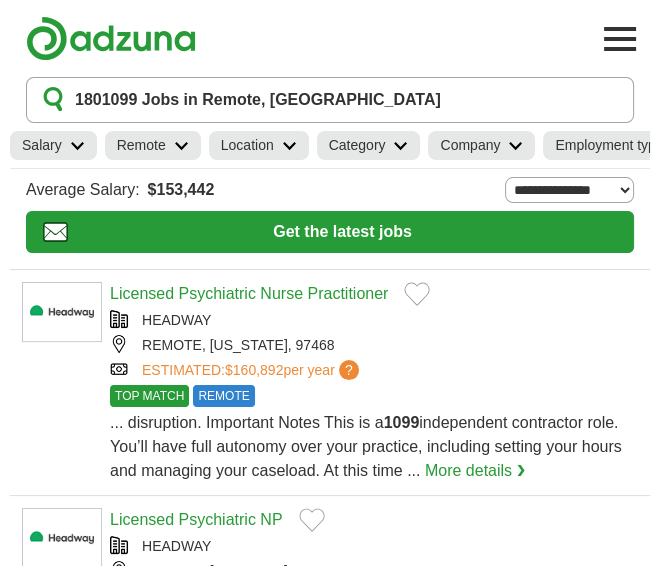 click at bounding box center (181, 146) 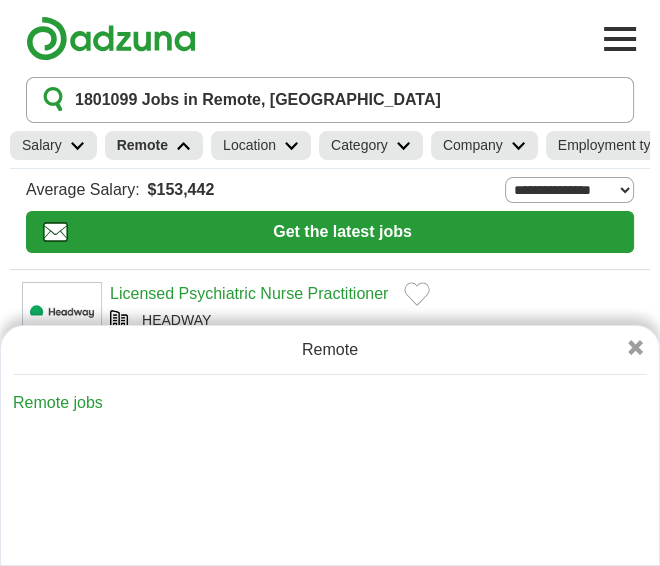 click at bounding box center (183, 146) 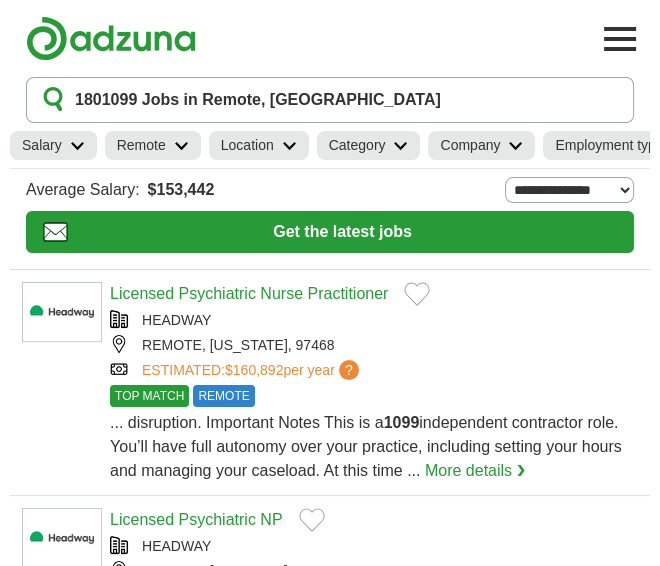click on "Remote" at bounding box center (153, 145) 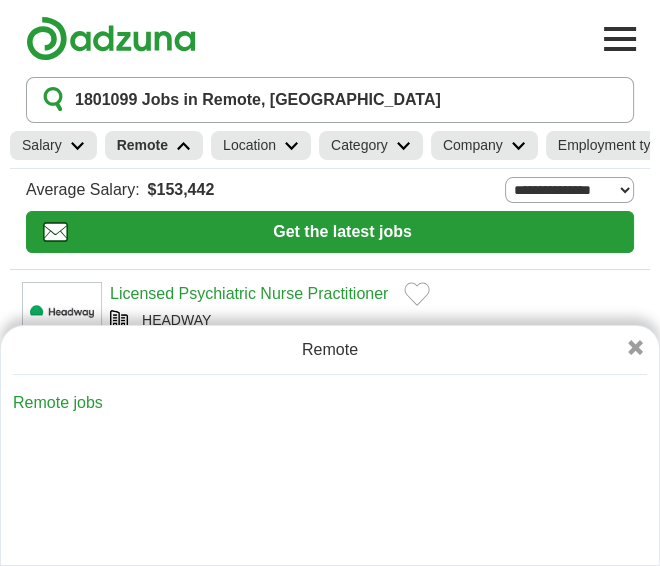click at bounding box center [183, 146] 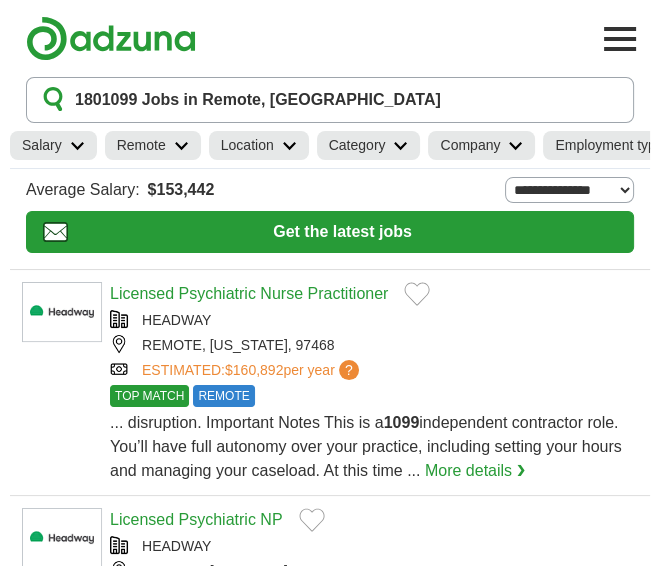click at bounding box center (181, 146) 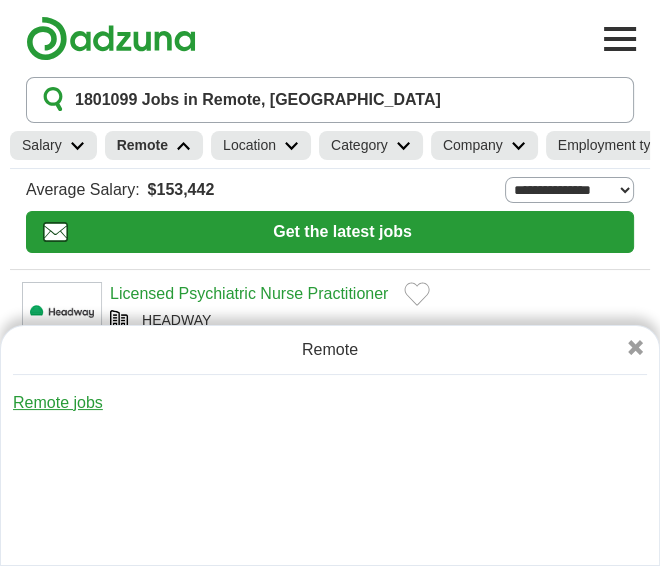 click on "Remote jobs" at bounding box center [58, 402] 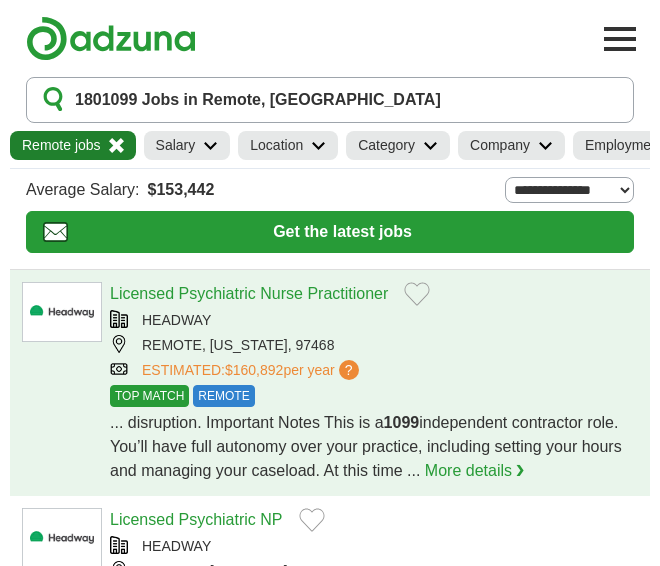 scroll, scrollTop: 0, scrollLeft: 0, axis: both 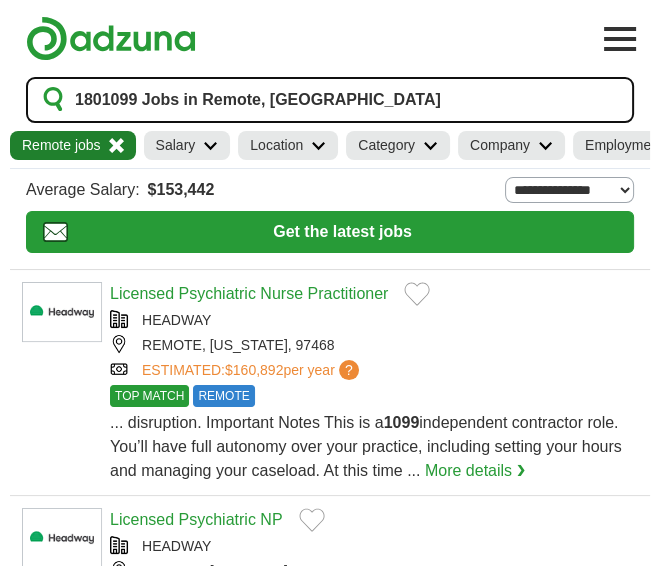 click on "180
1099 Jobs in Remote, OR" at bounding box center (258, 100) 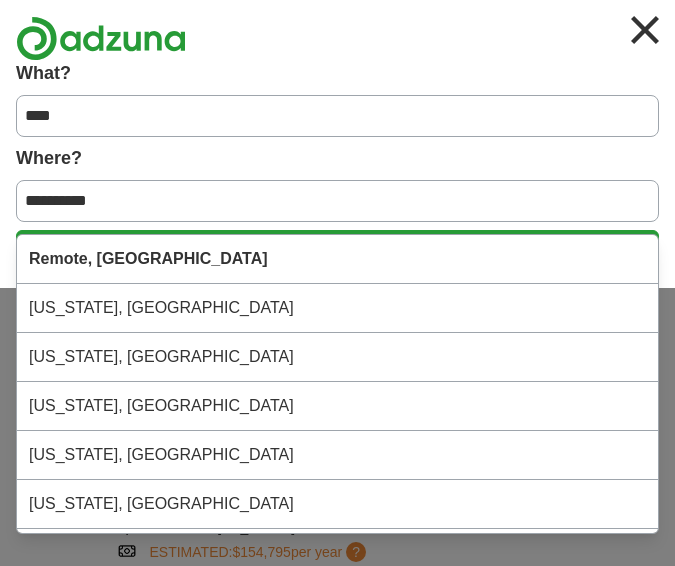 drag, startPoint x: 138, startPoint y: 197, endPoint x: -35, endPoint y: 185, distance: 173.41568 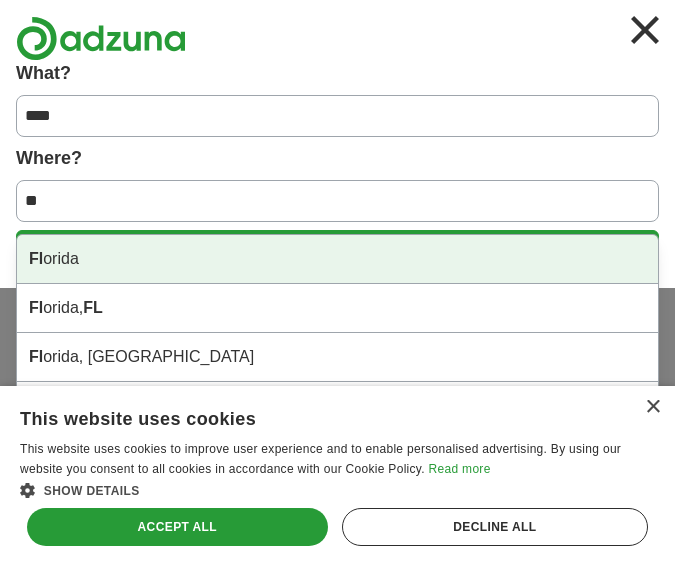 click on "Fl orida" at bounding box center [337, 259] 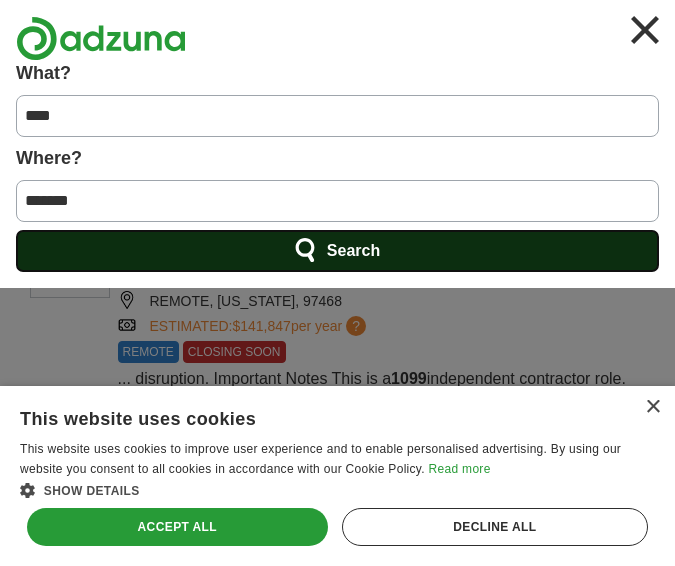 click on "Search" at bounding box center [337, 251] 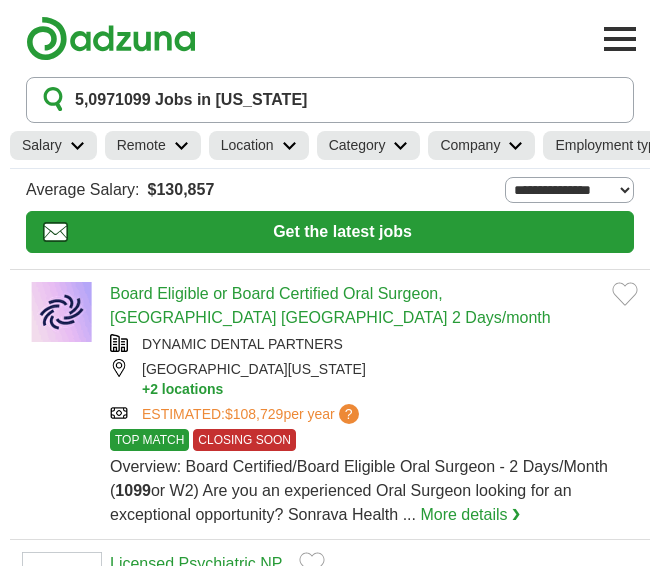 scroll, scrollTop: 0, scrollLeft: 0, axis: both 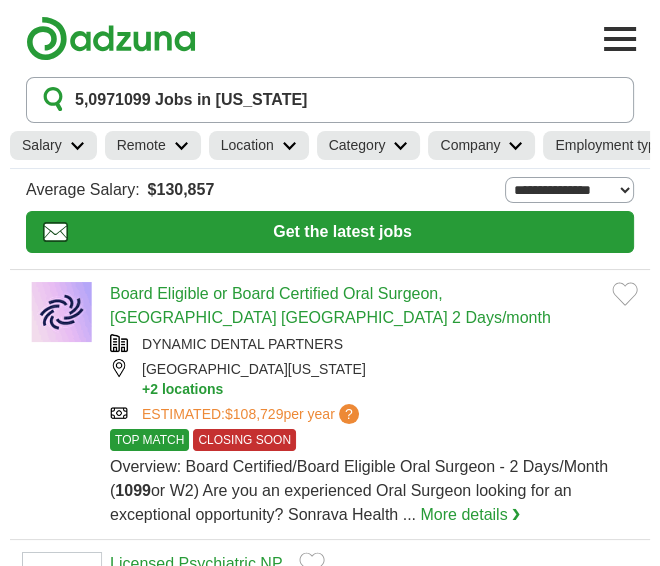 click on "Remote" at bounding box center [153, 145] 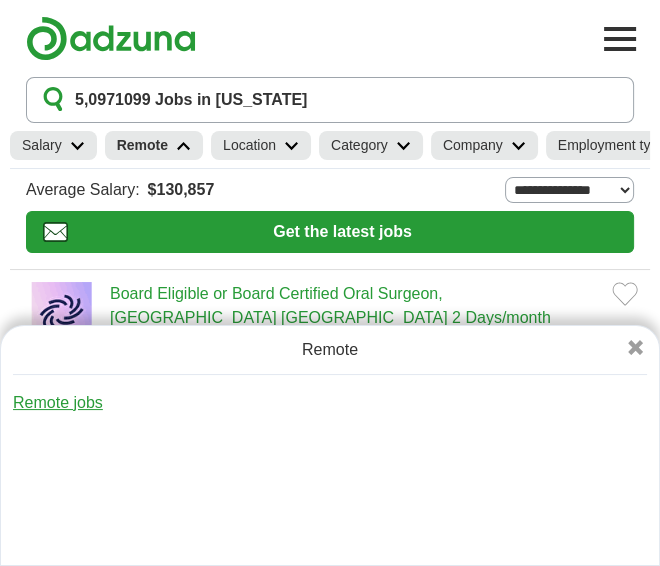 click on "Remote jobs" at bounding box center (58, 402) 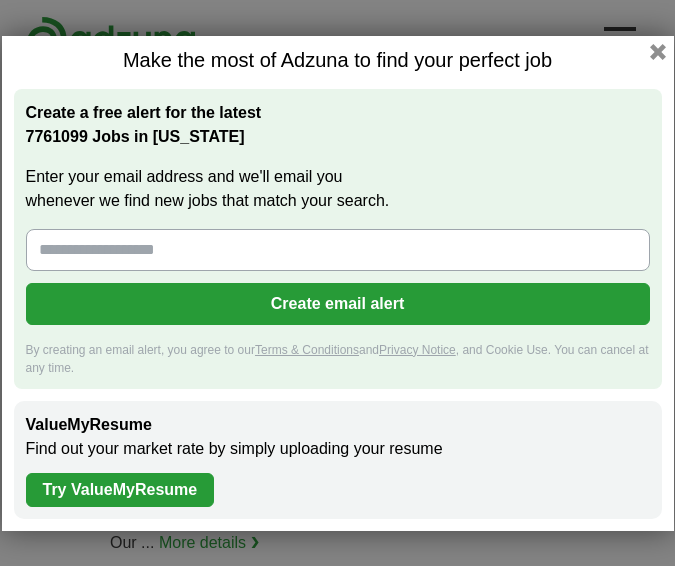 scroll, scrollTop: 0, scrollLeft: 0, axis: both 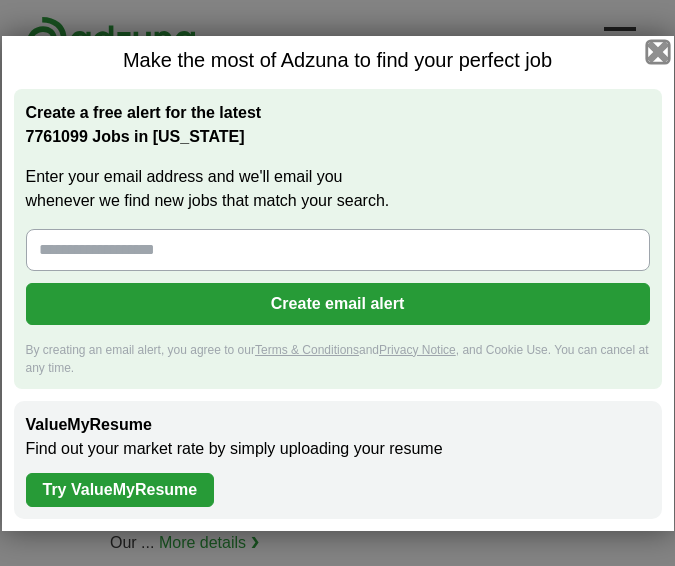 click at bounding box center [657, 51] 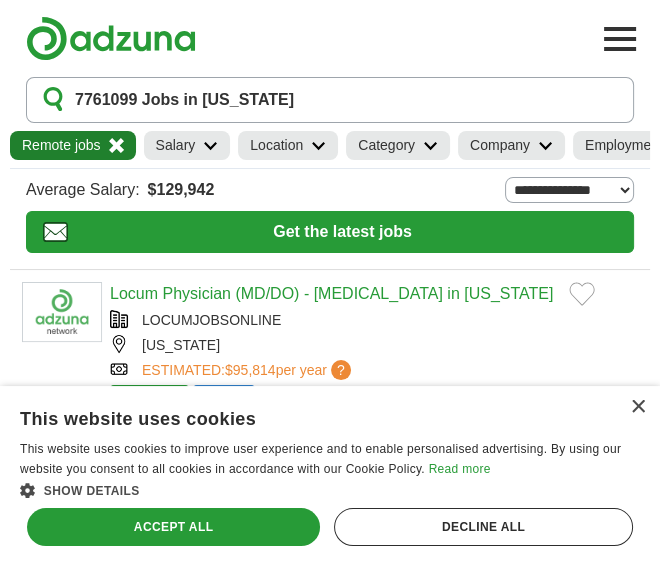 click on "Location" at bounding box center (276, 145) 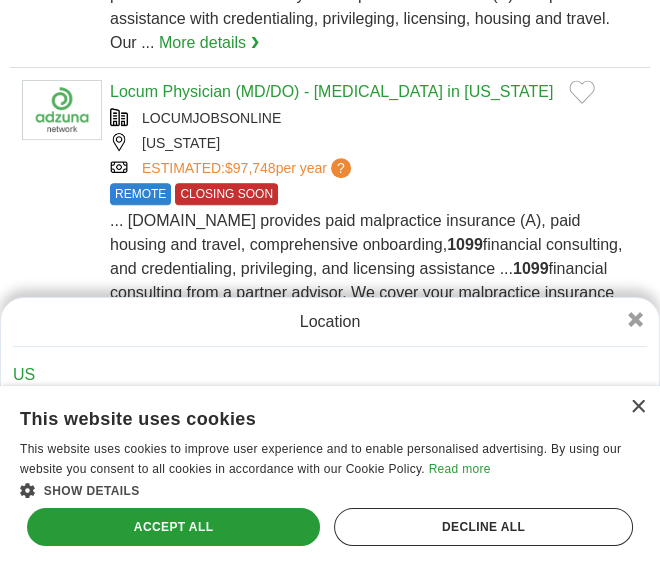 scroll, scrollTop: 900, scrollLeft: 0, axis: vertical 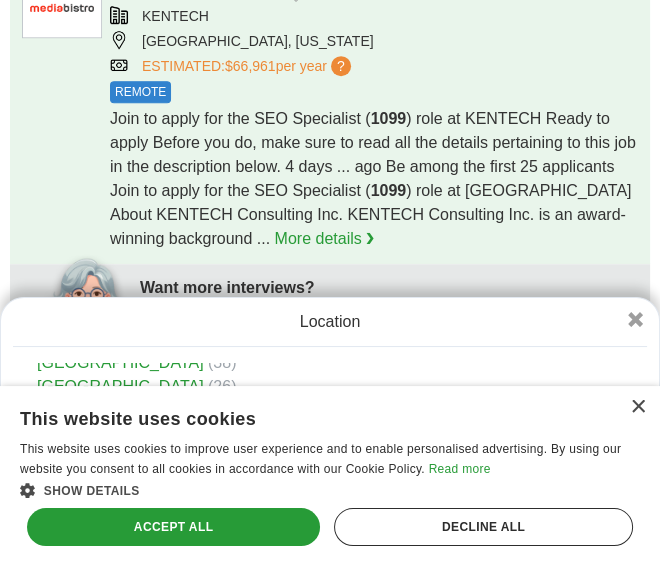 click on "SEO Specialist ( 1099 )
KENTECH
MIAMI, FLORIDA
ESTIMATED:
$66,961
per year
?
REMOTE
REMOTE
Join to apply for the SEO Specialist ( 1099 1099" at bounding box center (330, 115) 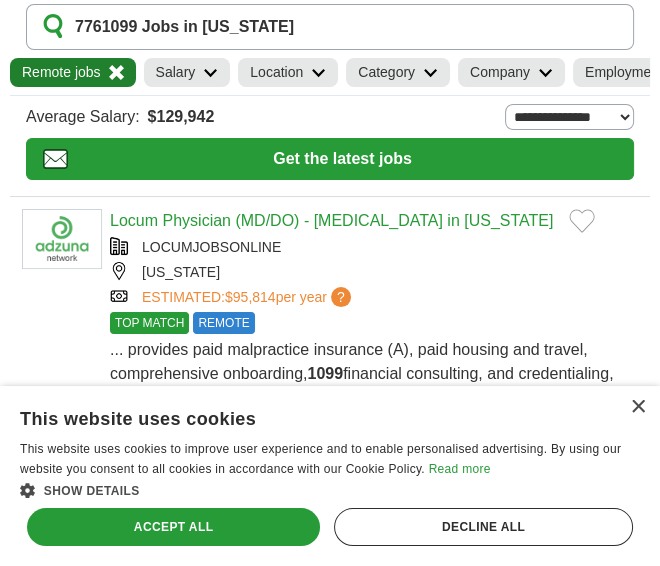 scroll, scrollTop: 0, scrollLeft: 0, axis: both 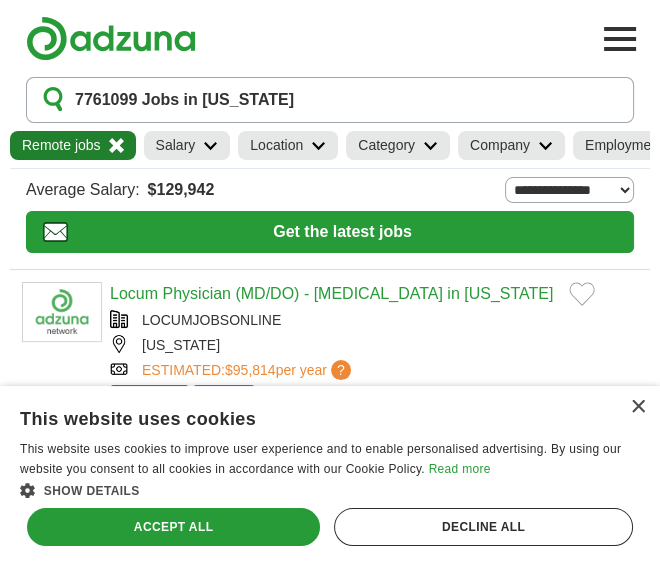 click on "Employment type" at bounding box center [639, 145] 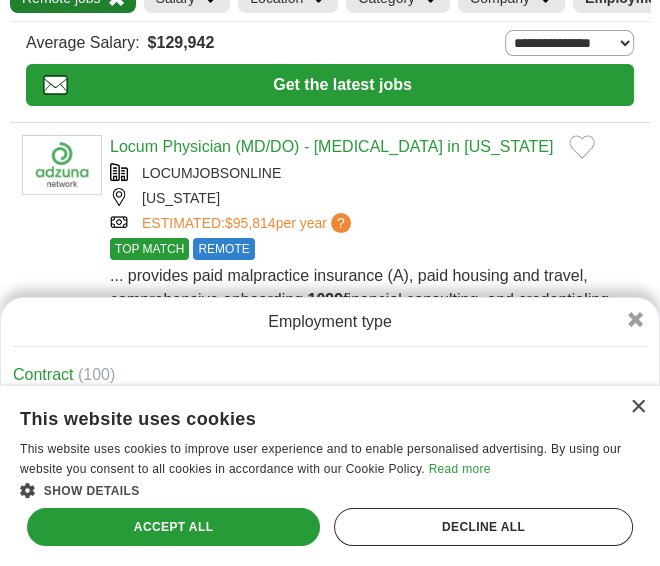 scroll, scrollTop: 200, scrollLeft: 0, axis: vertical 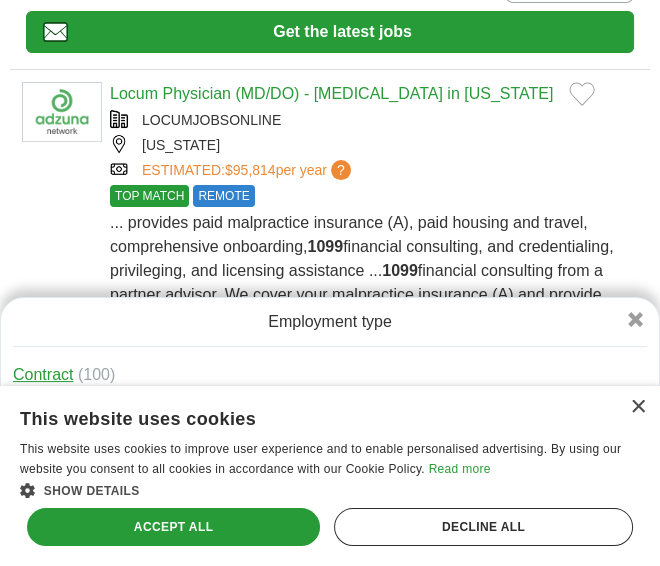 click on "Contract" at bounding box center [43, 374] 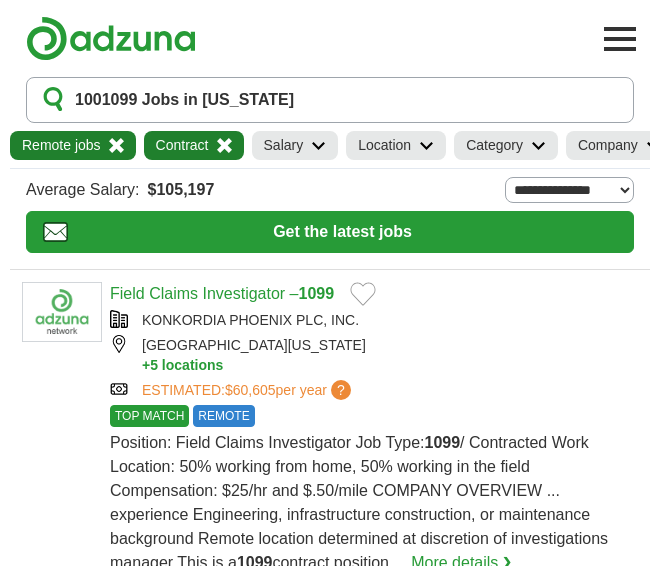 scroll, scrollTop: 0, scrollLeft: 0, axis: both 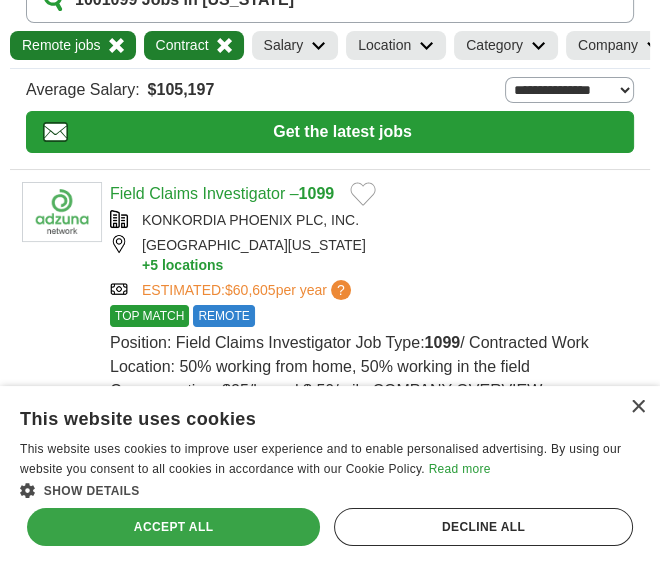 click on "Accept all" at bounding box center [173, 527] 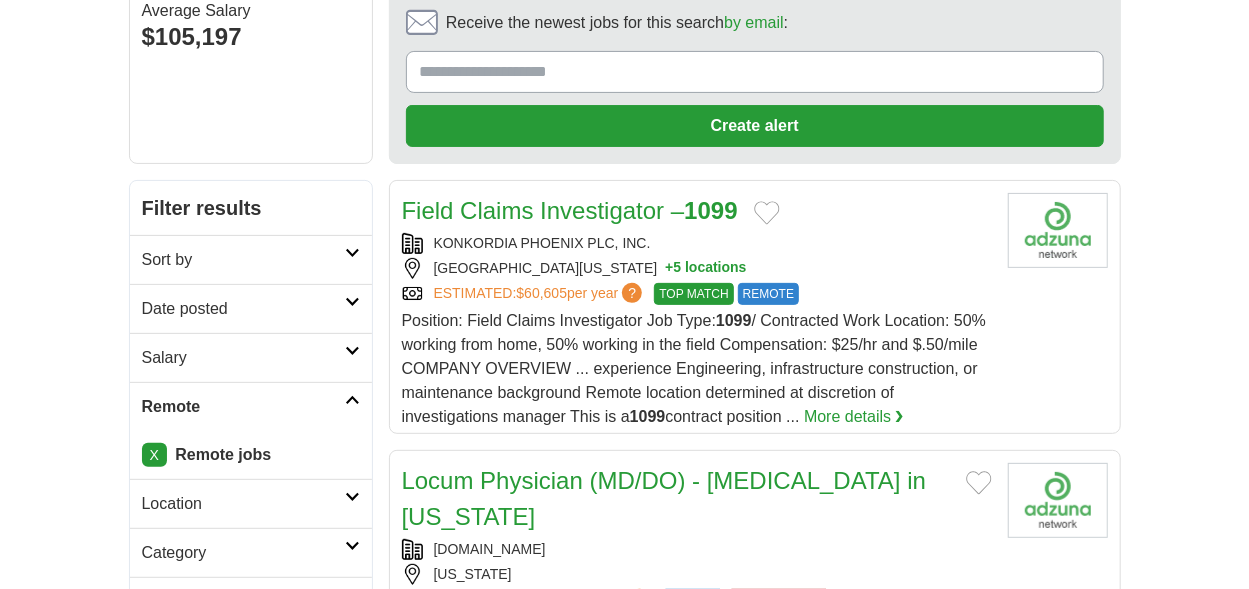 scroll, scrollTop: 200, scrollLeft: 0, axis: vertical 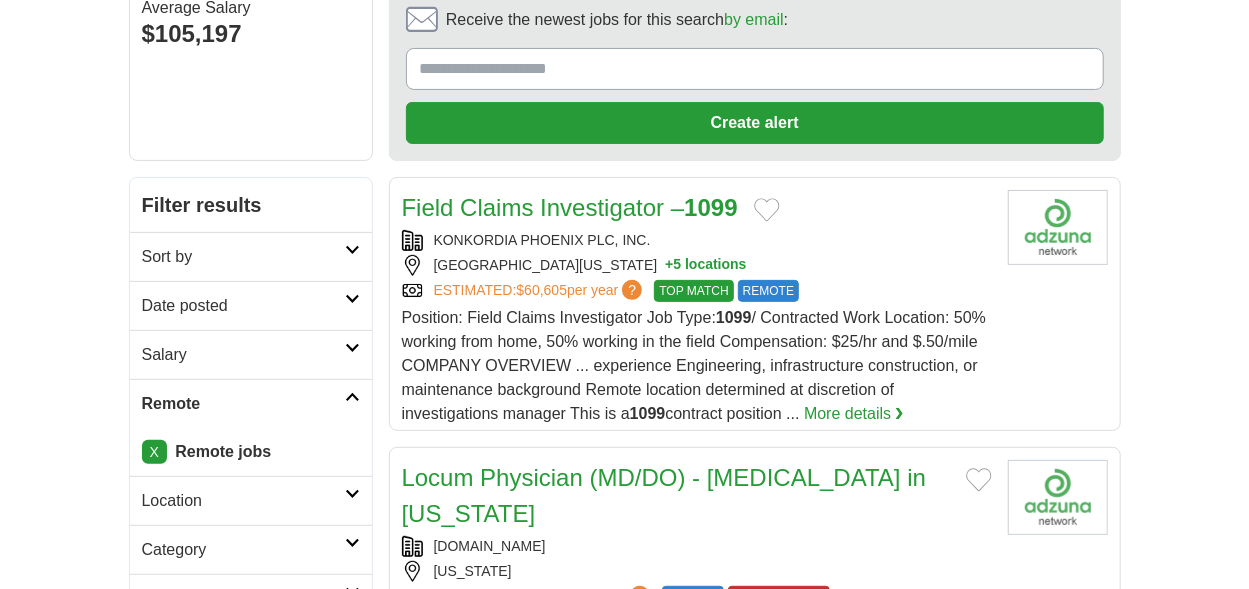 click at bounding box center (352, 250) 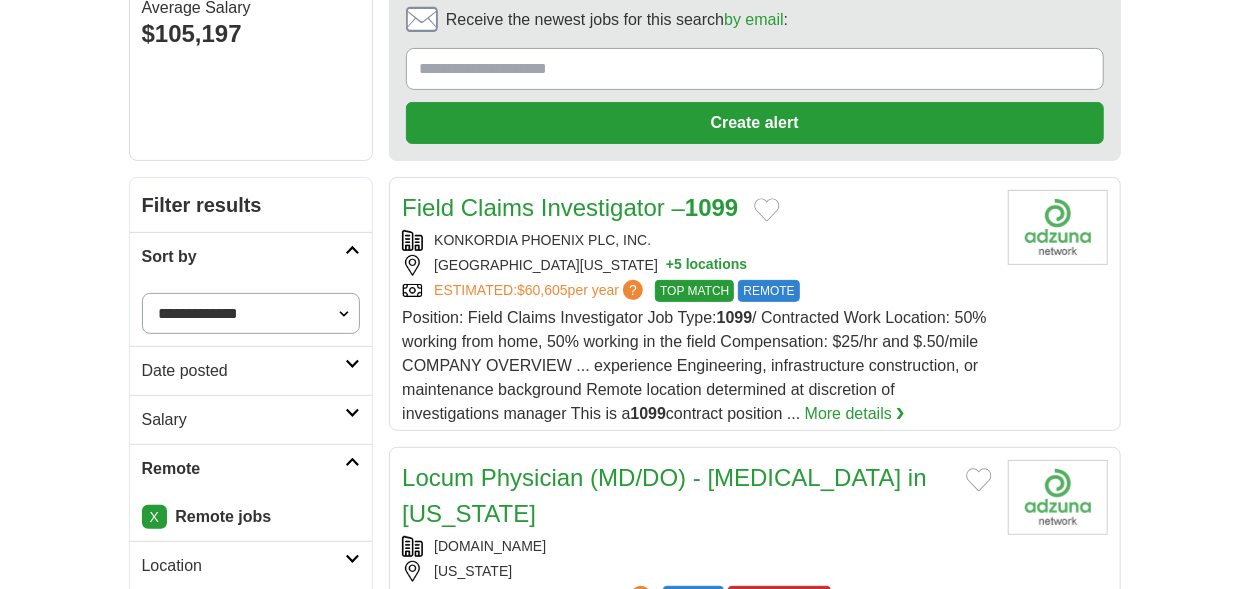 click on "**********" at bounding box center (251, 313) 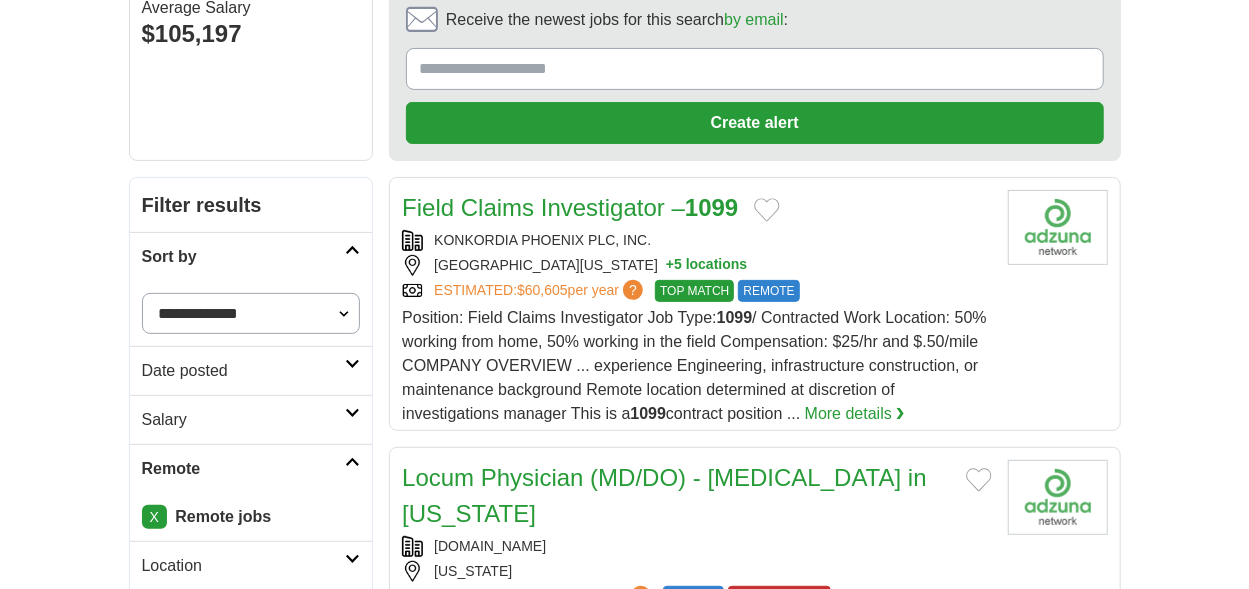 select on "**********" 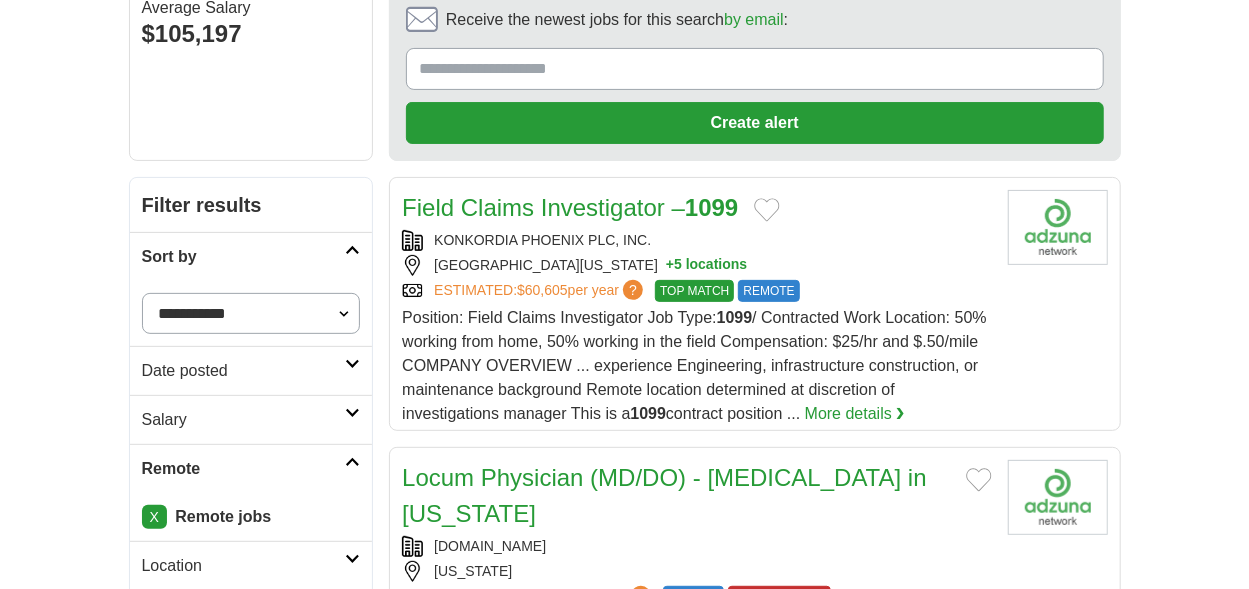 click on "**********" at bounding box center (251, 313) 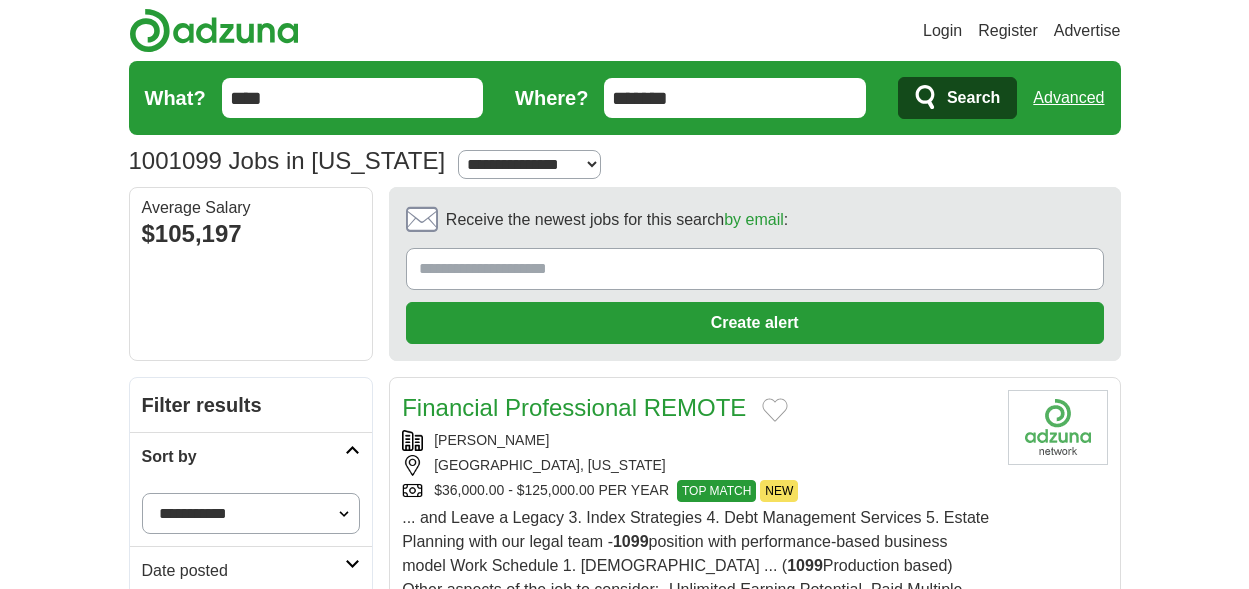 scroll, scrollTop: 0, scrollLeft: 0, axis: both 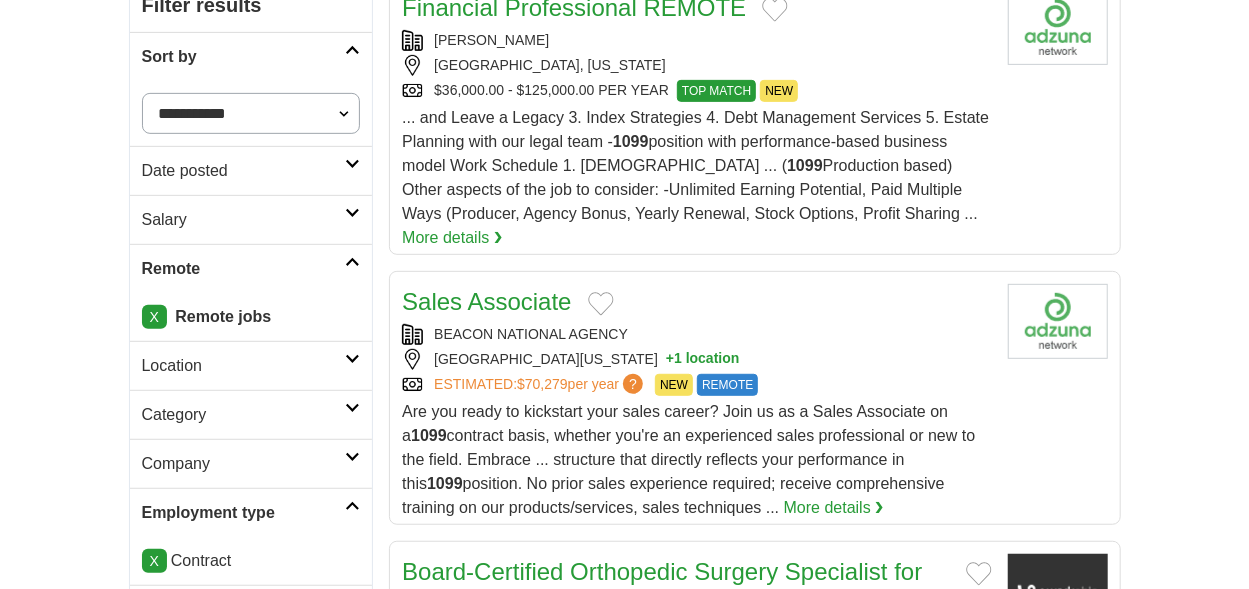 click on "Date posted" at bounding box center (244, 171) 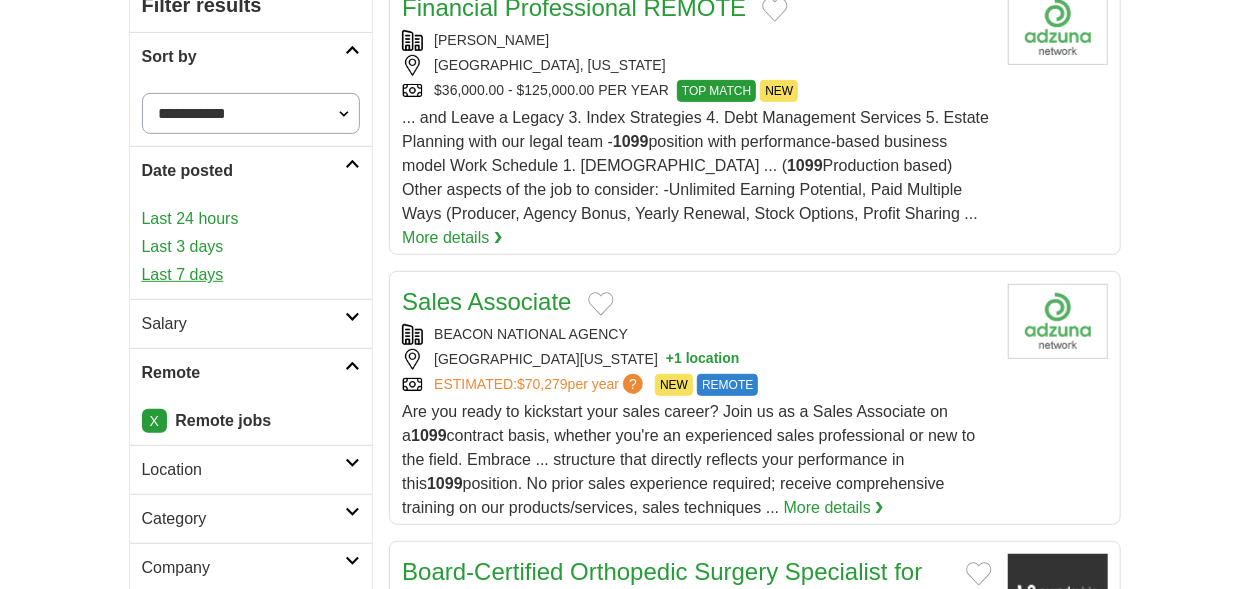 click on "Last 7 days" at bounding box center [251, 275] 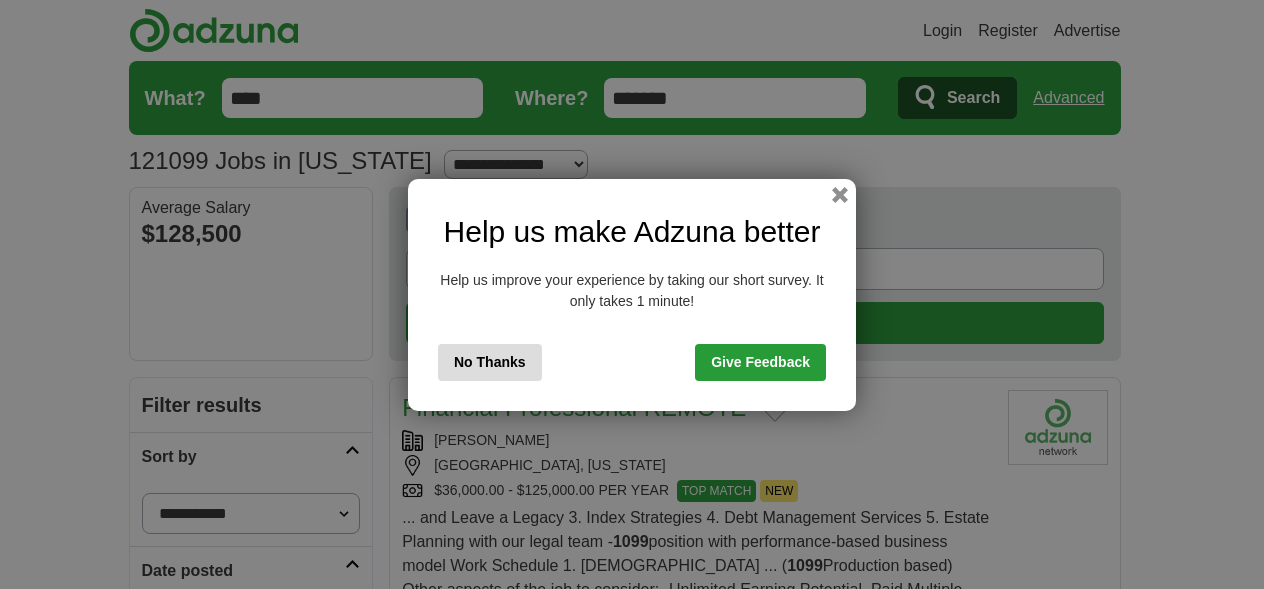 scroll, scrollTop: 0, scrollLeft: 0, axis: both 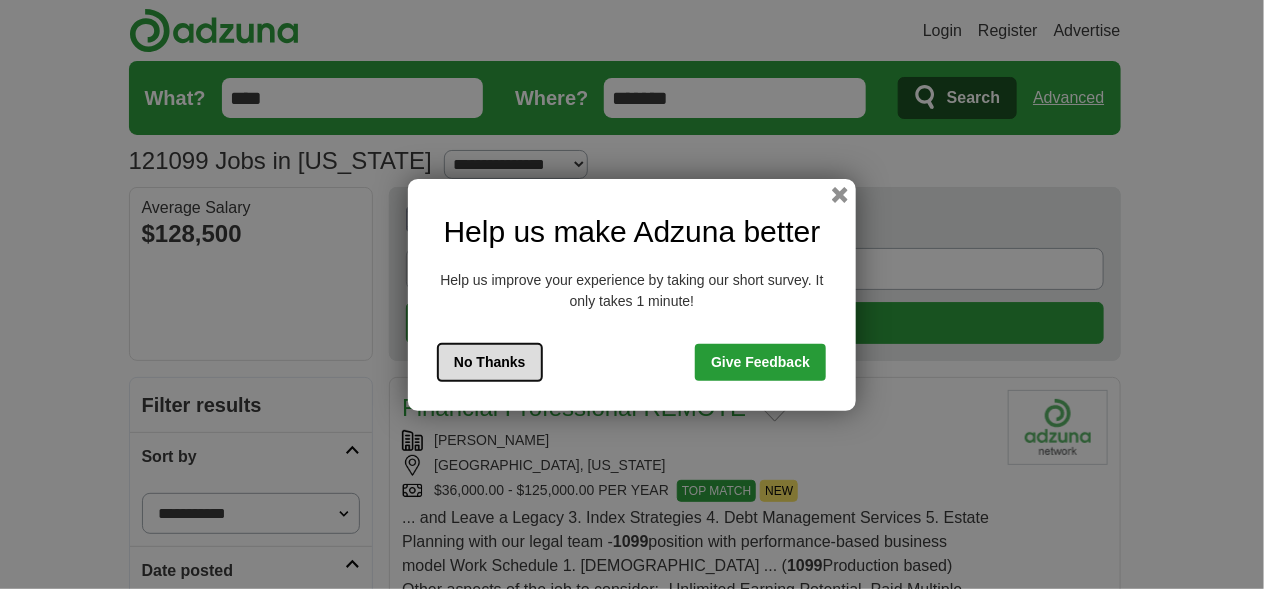 click on "No Thanks" at bounding box center [490, 362] 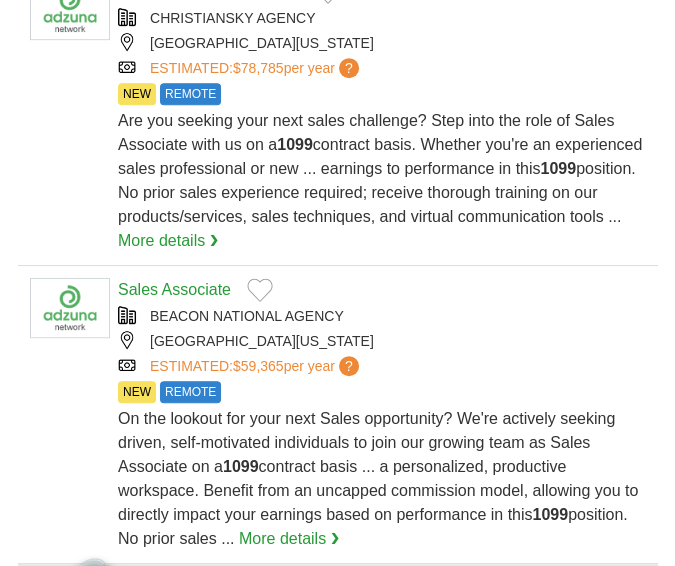 scroll, scrollTop: 0, scrollLeft: 0, axis: both 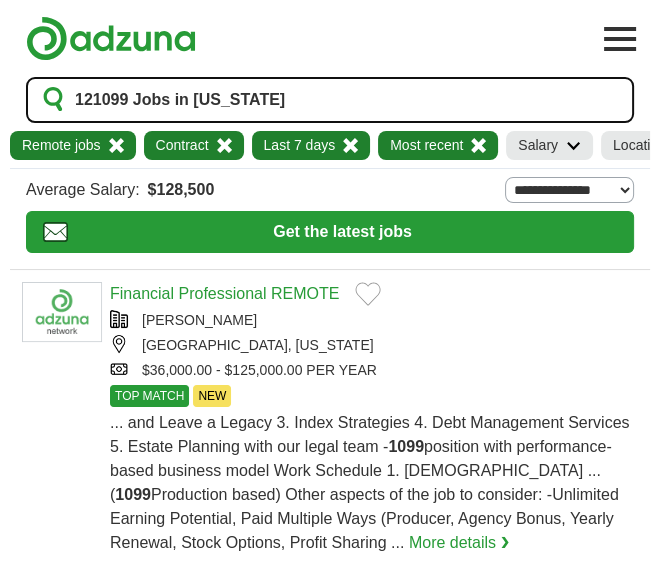click on "12
1099 Jobs in [US_STATE]" at bounding box center (330, 100) 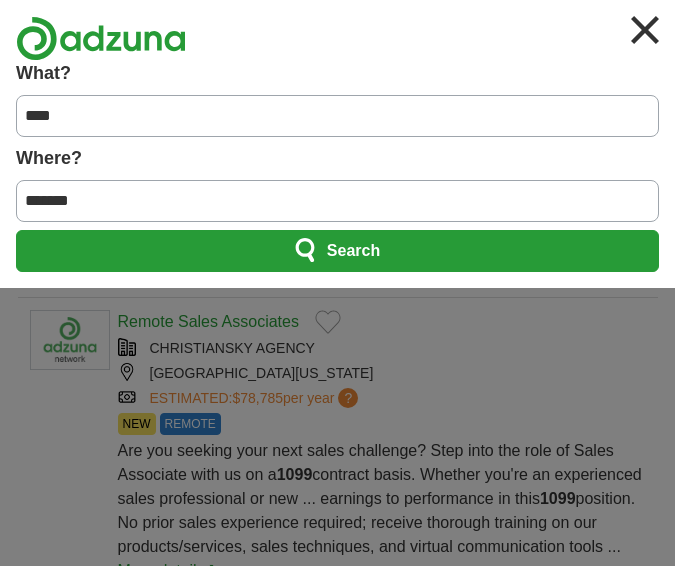 drag, startPoint x: 101, startPoint y: 123, endPoint x: -14, endPoint y: 119, distance: 115.06954 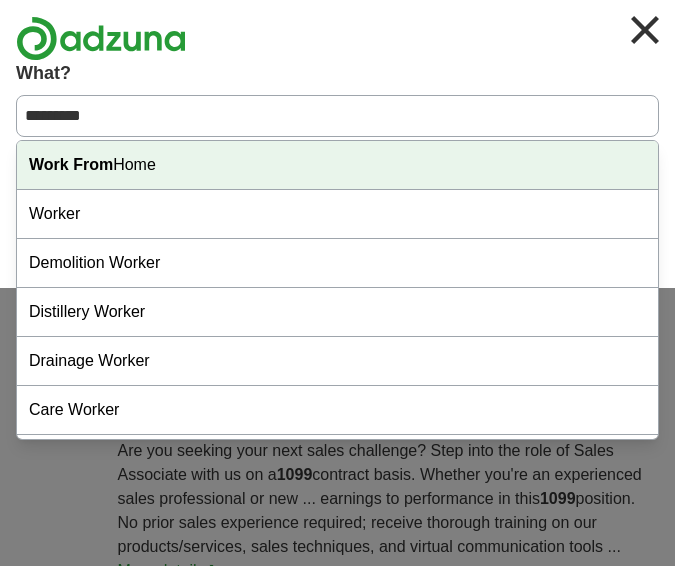 click on "Work From  Home" at bounding box center [337, 165] 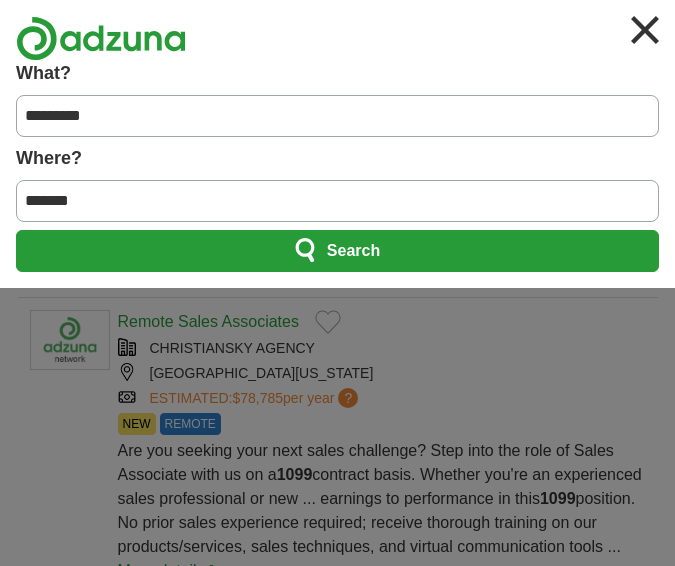 type on "**********" 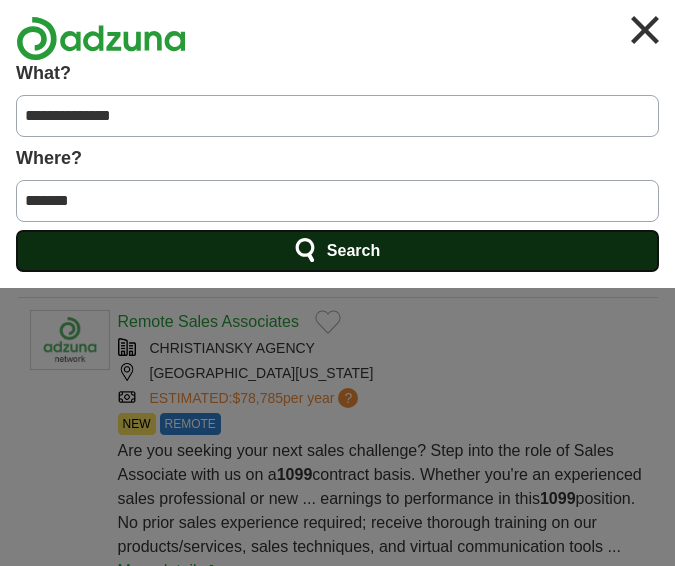 click on "Search" at bounding box center (337, 251) 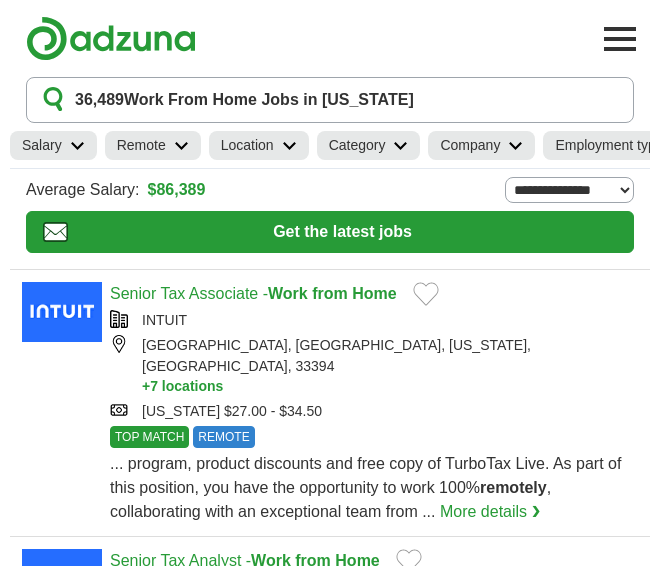 scroll, scrollTop: 0, scrollLeft: 0, axis: both 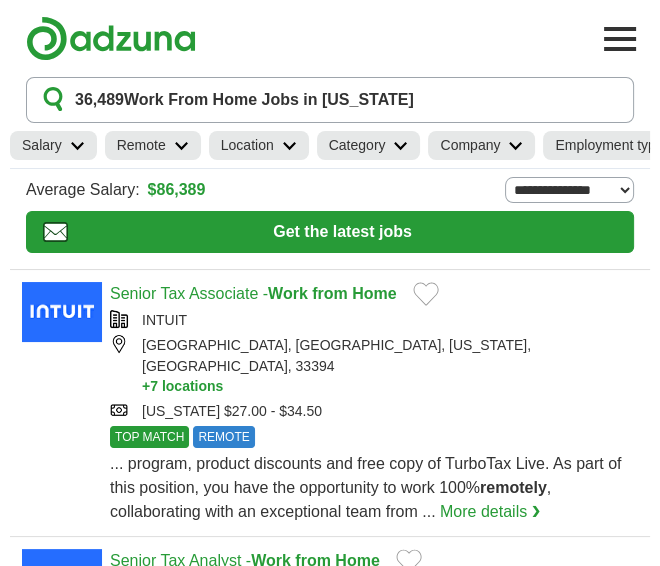 click at bounding box center [77, 146] 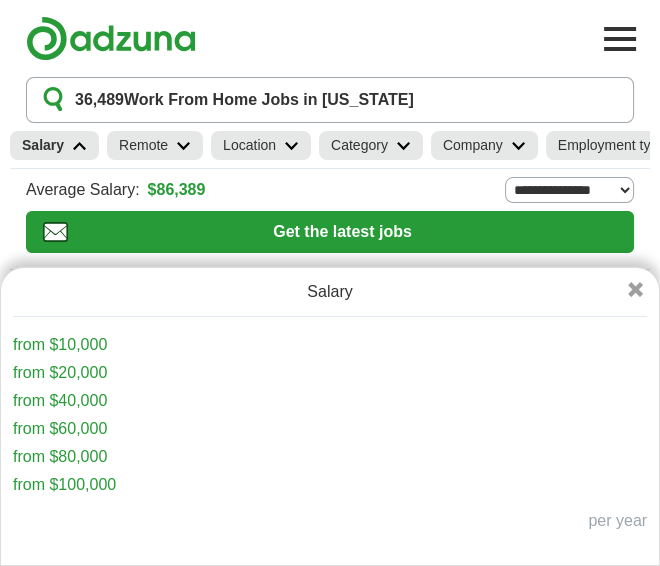 click at bounding box center (79, 146) 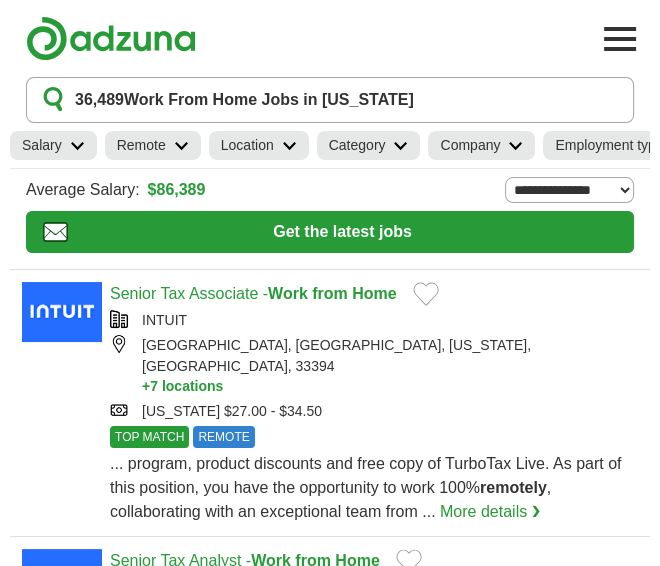 click at bounding box center [181, 146] 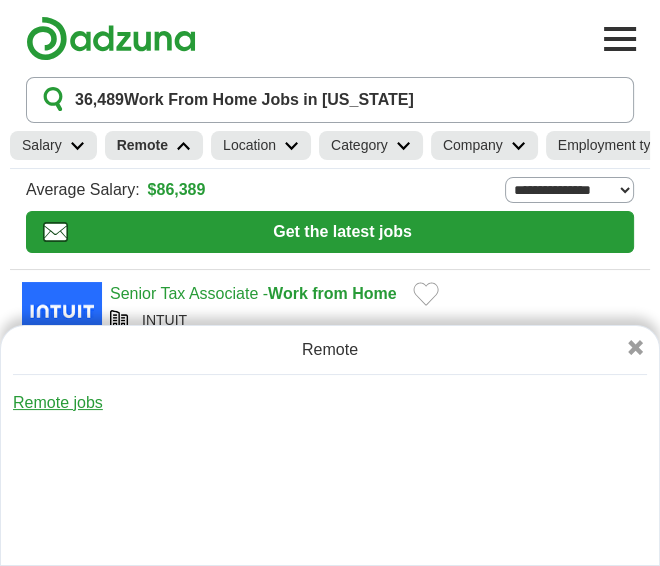 click on "Remote jobs" at bounding box center [58, 402] 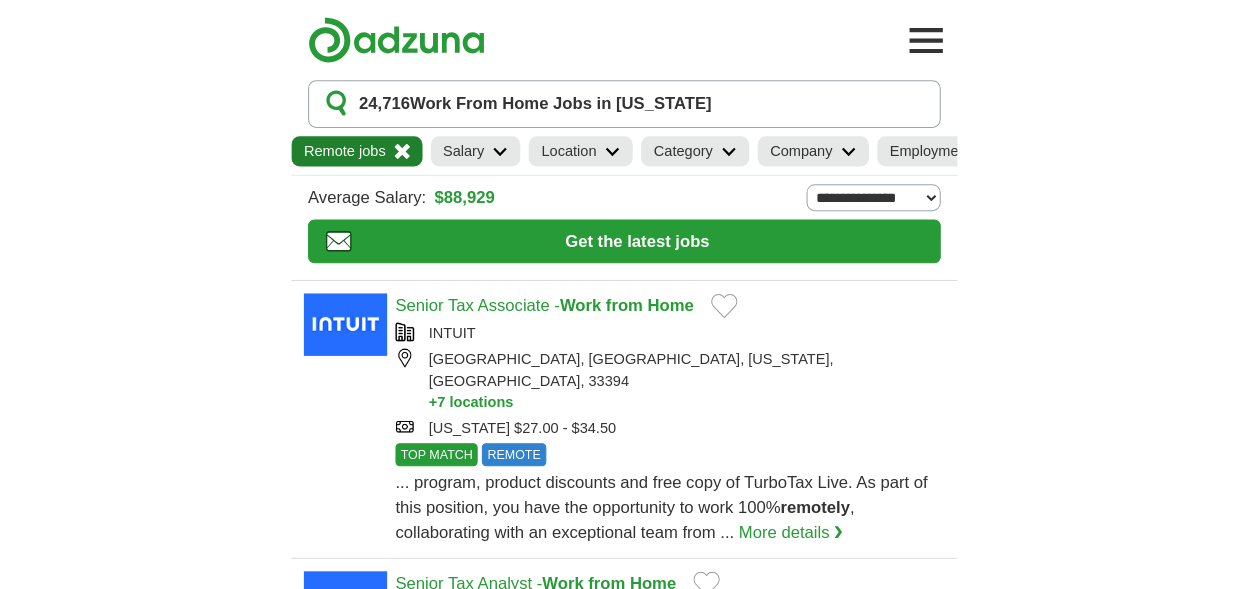 scroll, scrollTop: 0, scrollLeft: 0, axis: both 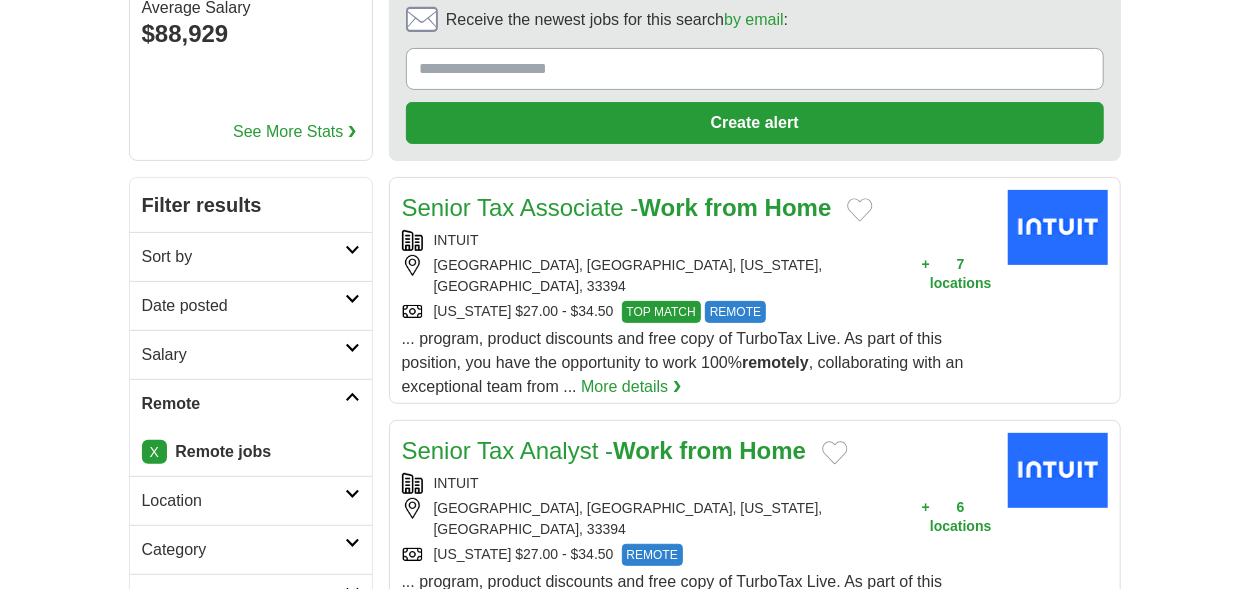 click at bounding box center [352, 250] 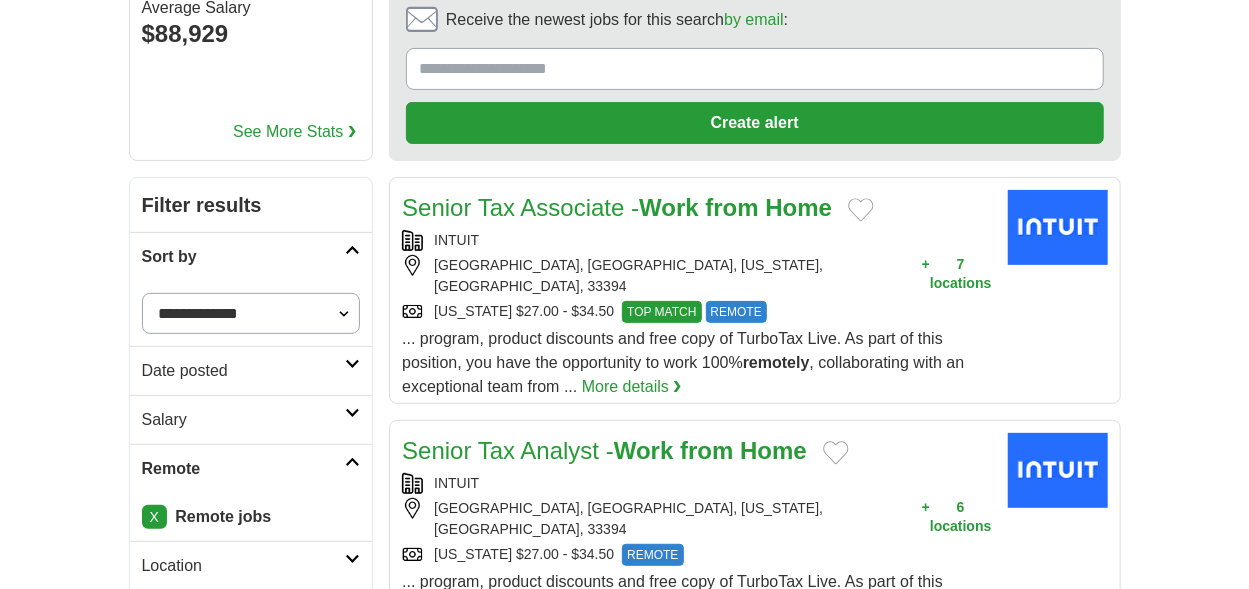 click on "**********" at bounding box center [251, 313] 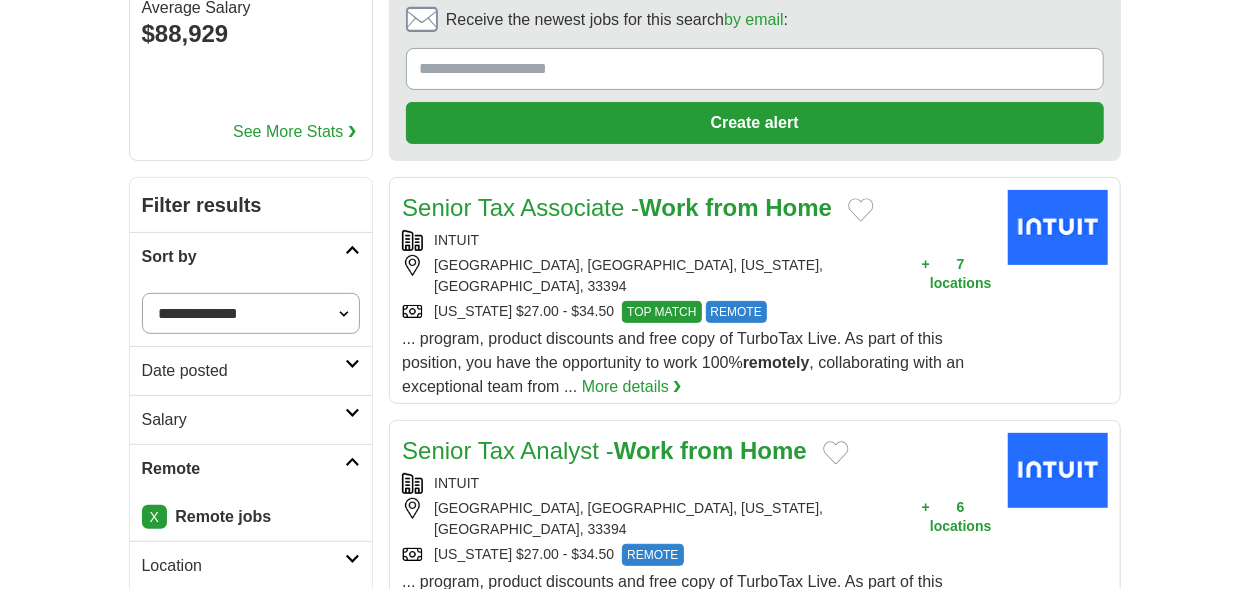 select on "**********" 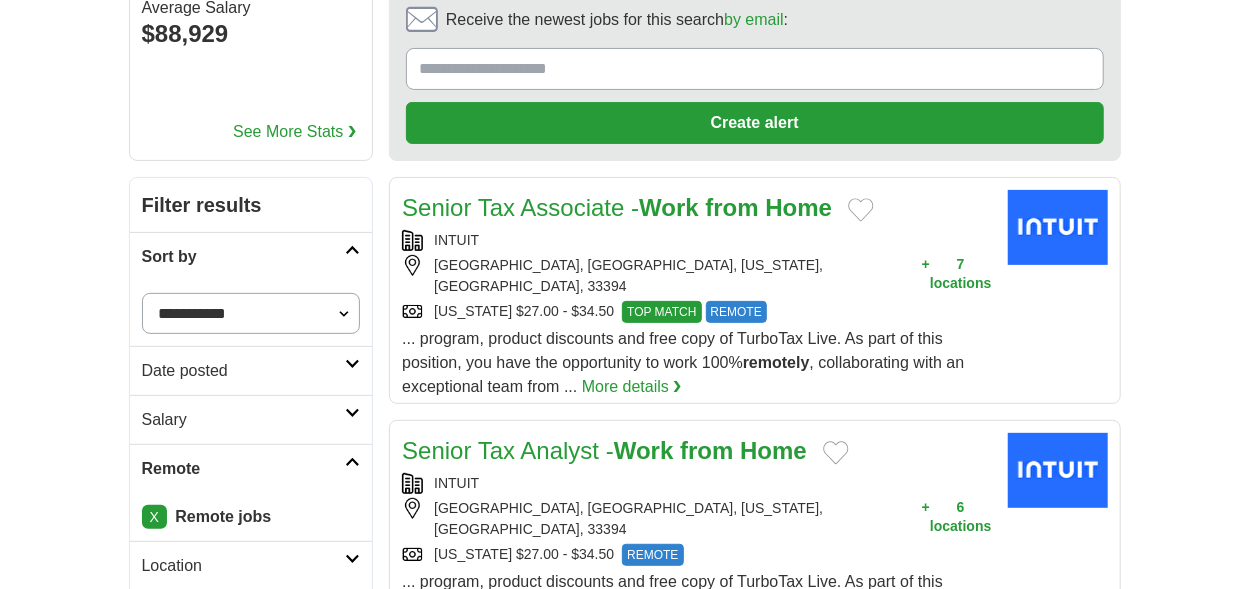 click on "**********" at bounding box center (251, 313) 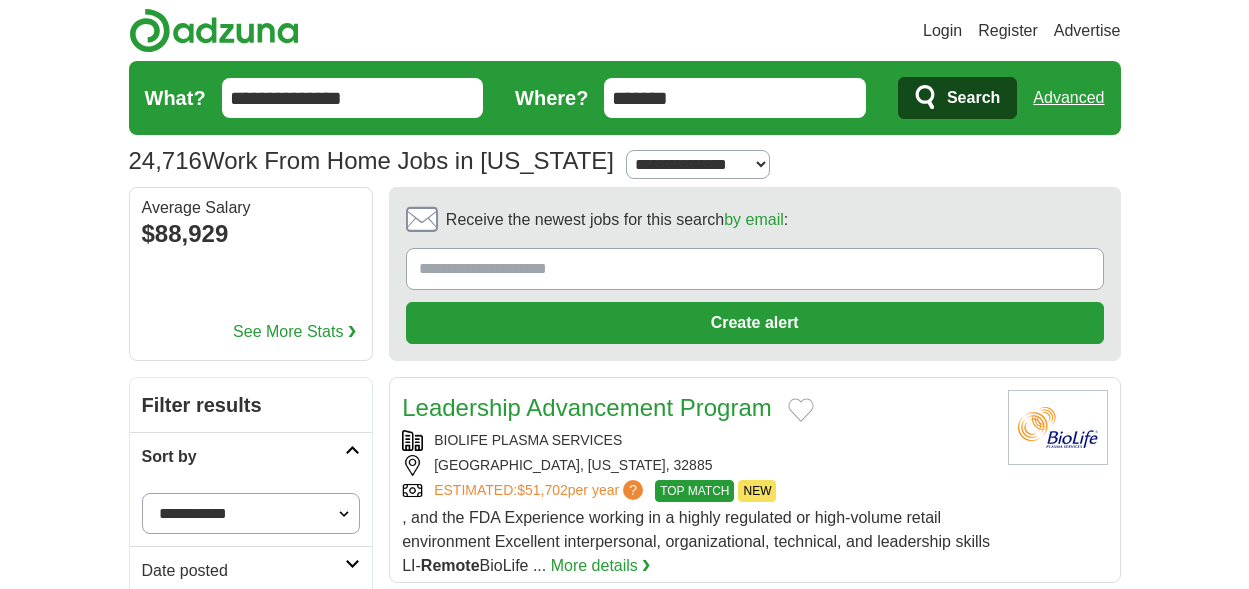 scroll, scrollTop: 0, scrollLeft: 0, axis: both 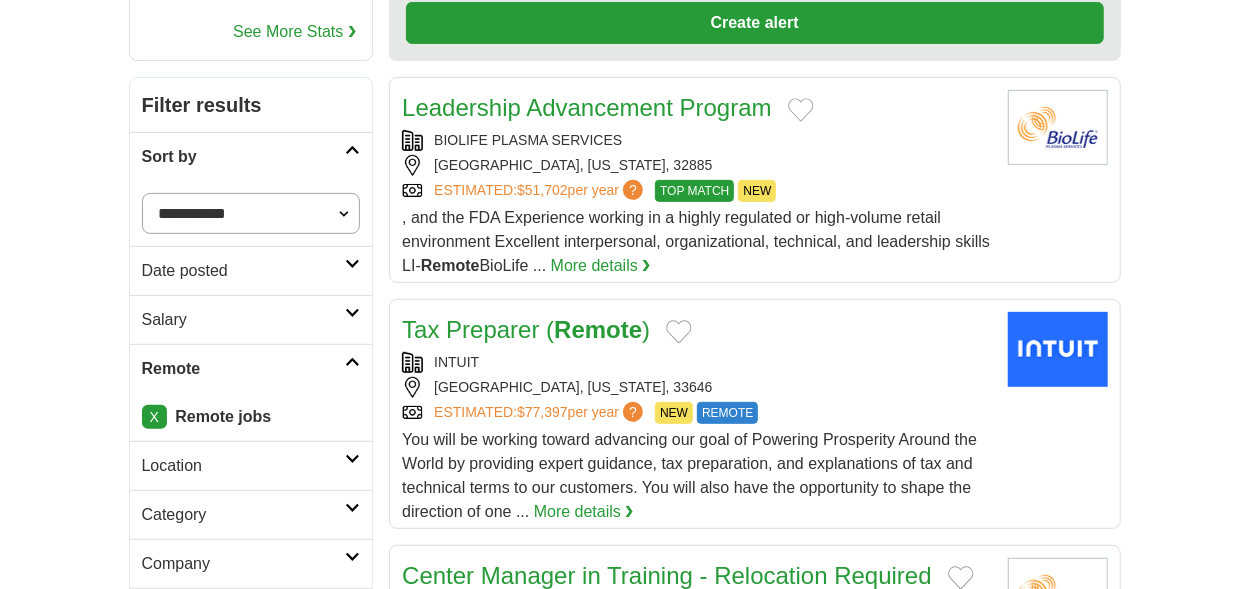 click at bounding box center [352, 264] 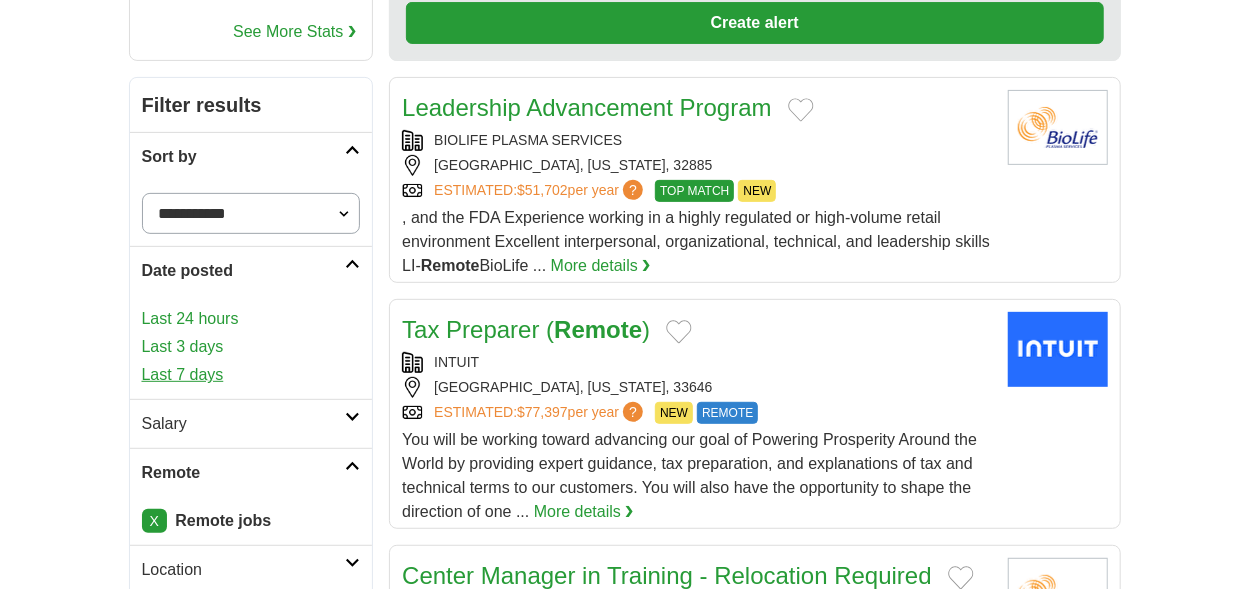 click on "Last 7 days" at bounding box center (251, 375) 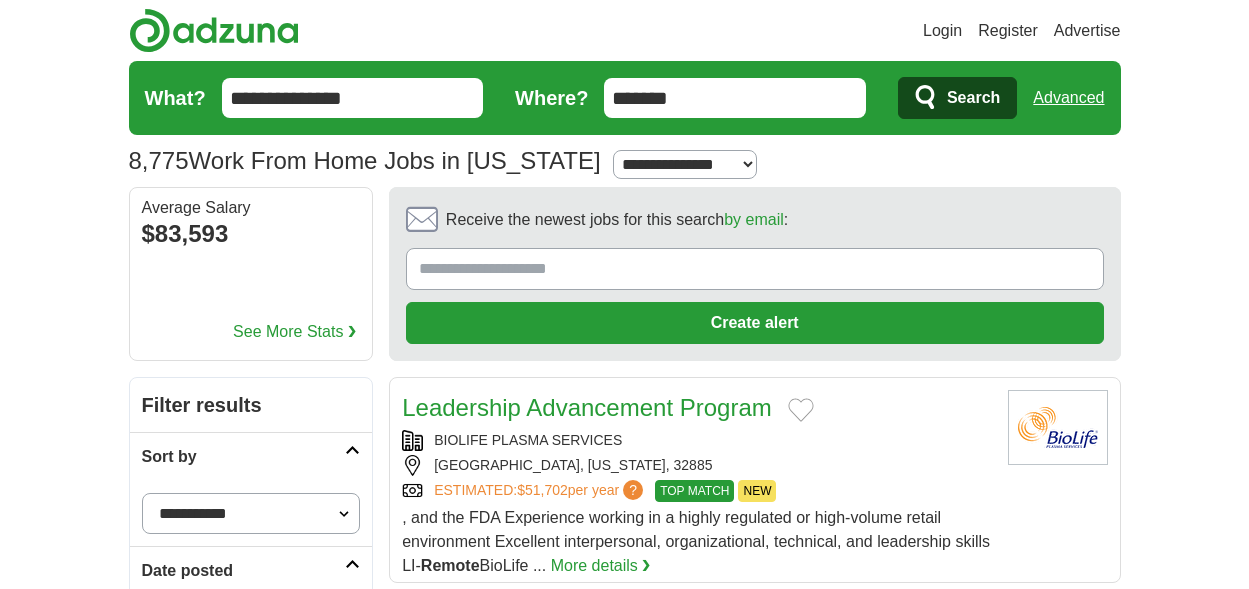 scroll, scrollTop: 0, scrollLeft: 0, axis: both 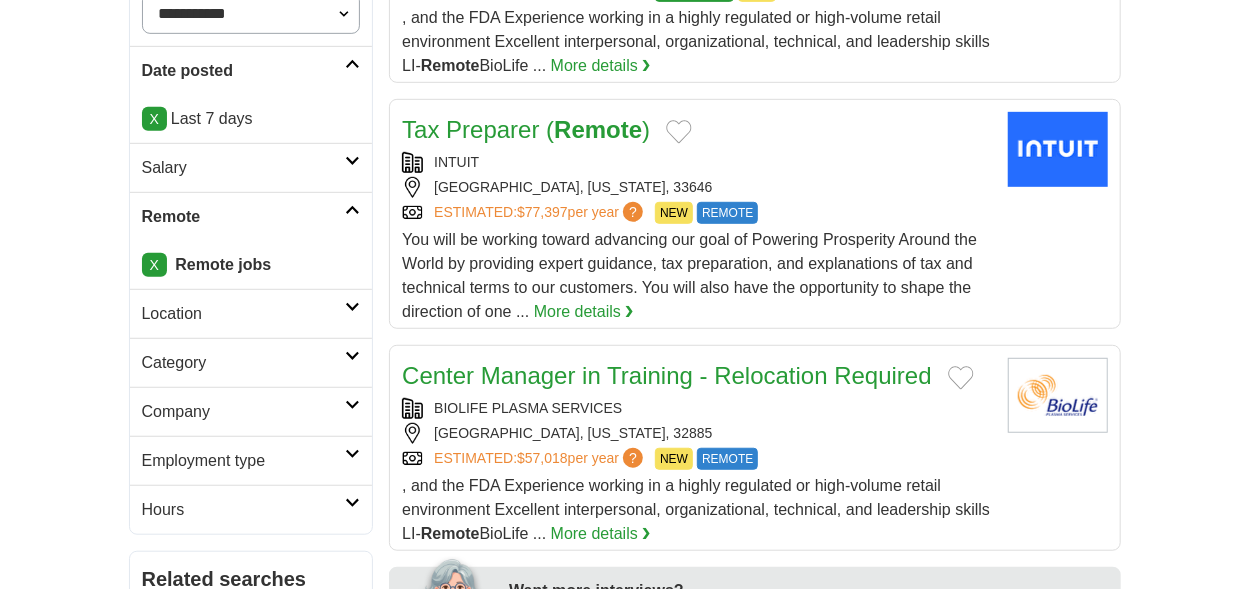 click on "Category" at bounding box center [251, 362] 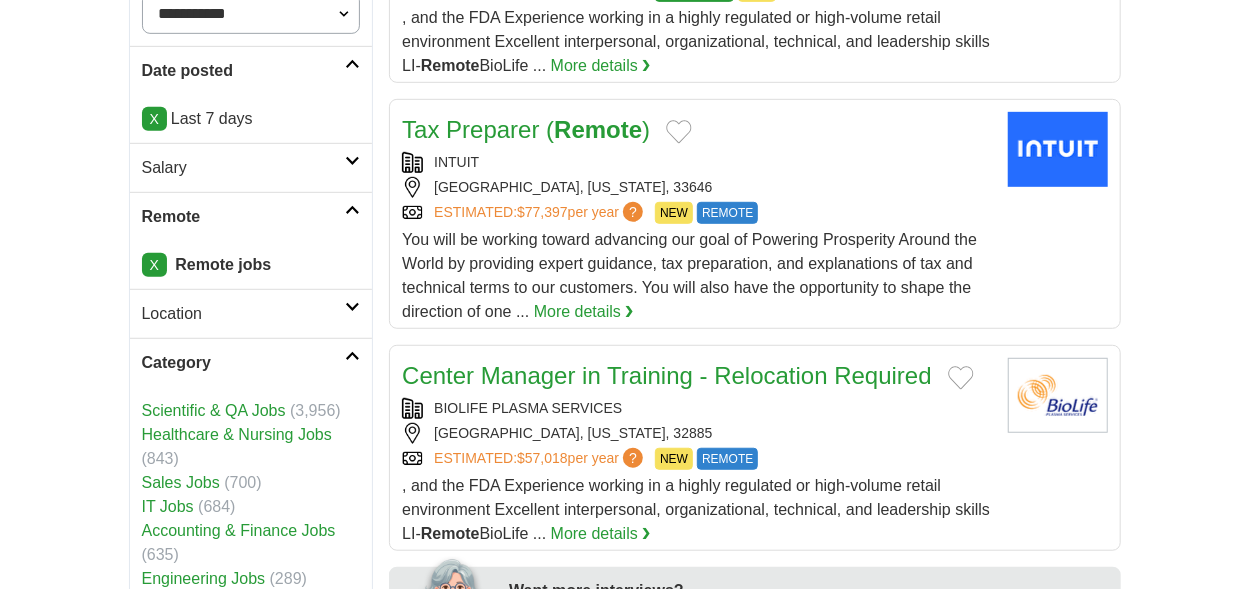 click at bounding box center [352, 356] 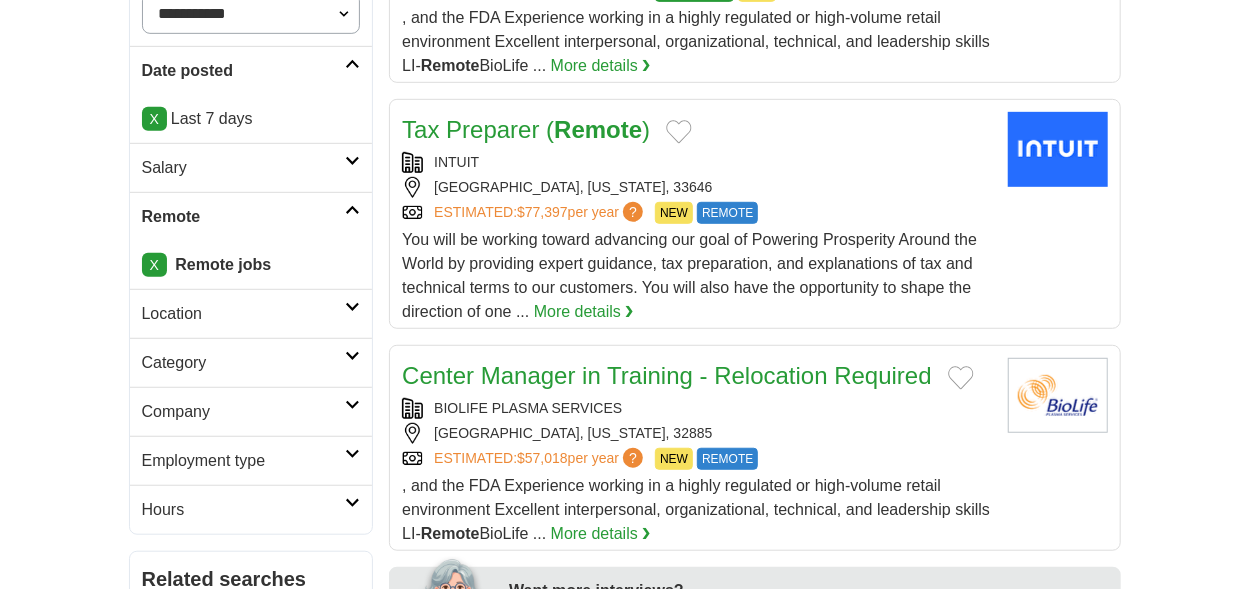 scroll, scrollTop: 600, scrollLeft: 0, axis: vertical 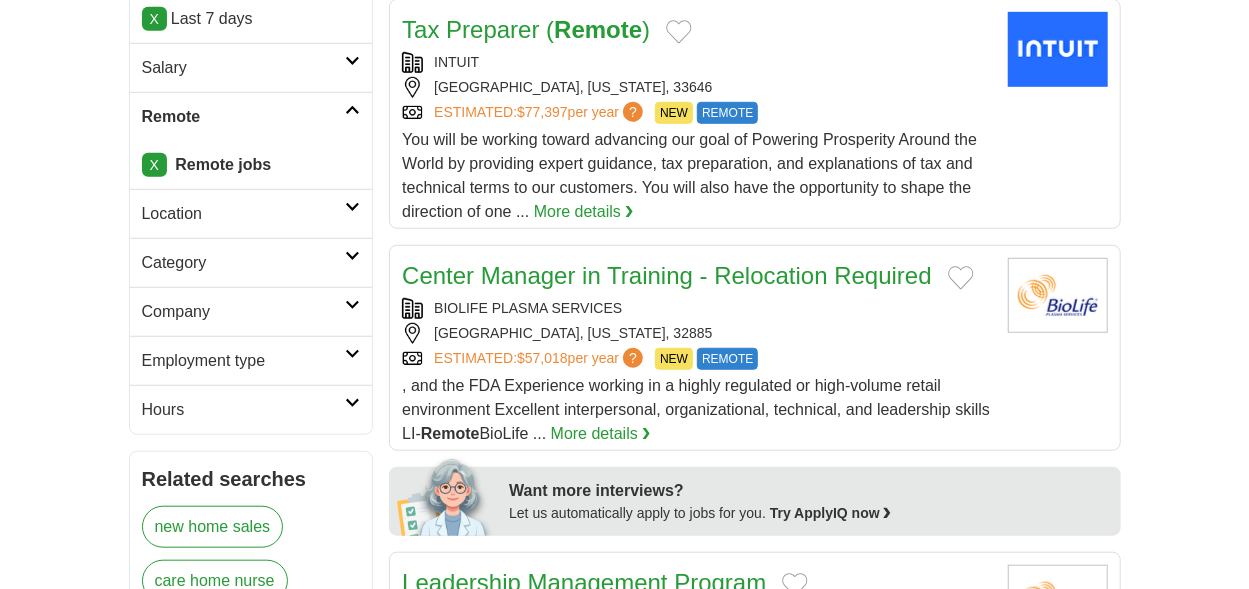 click at bounding box center (352, 354) 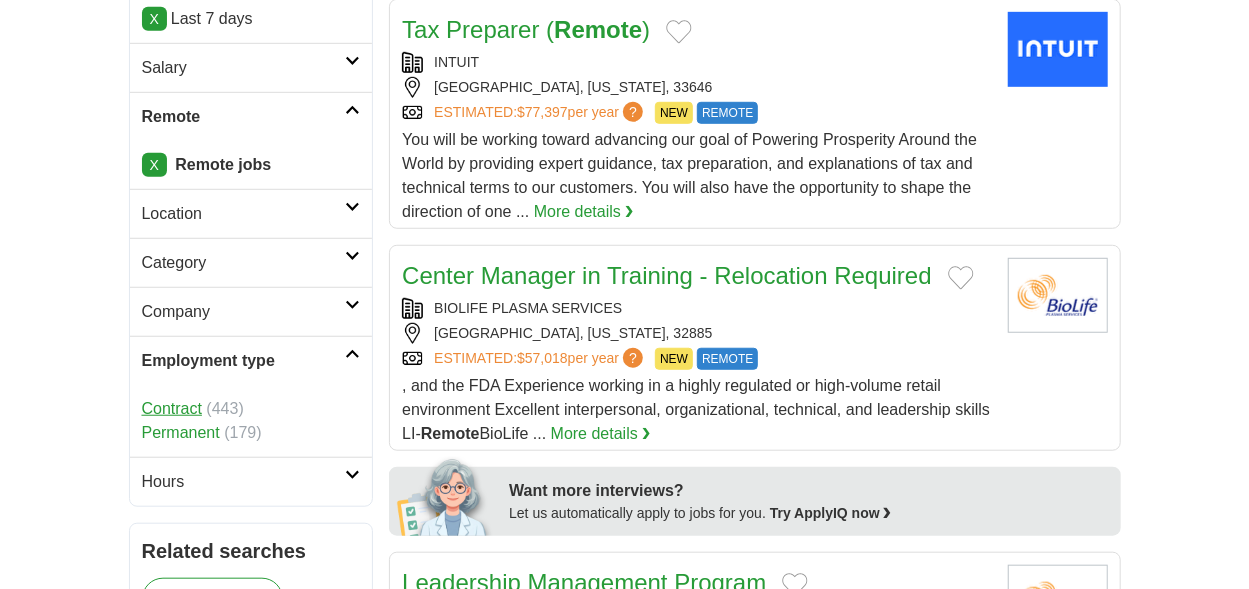 click on "Contract" at bounding box center [172, 408] 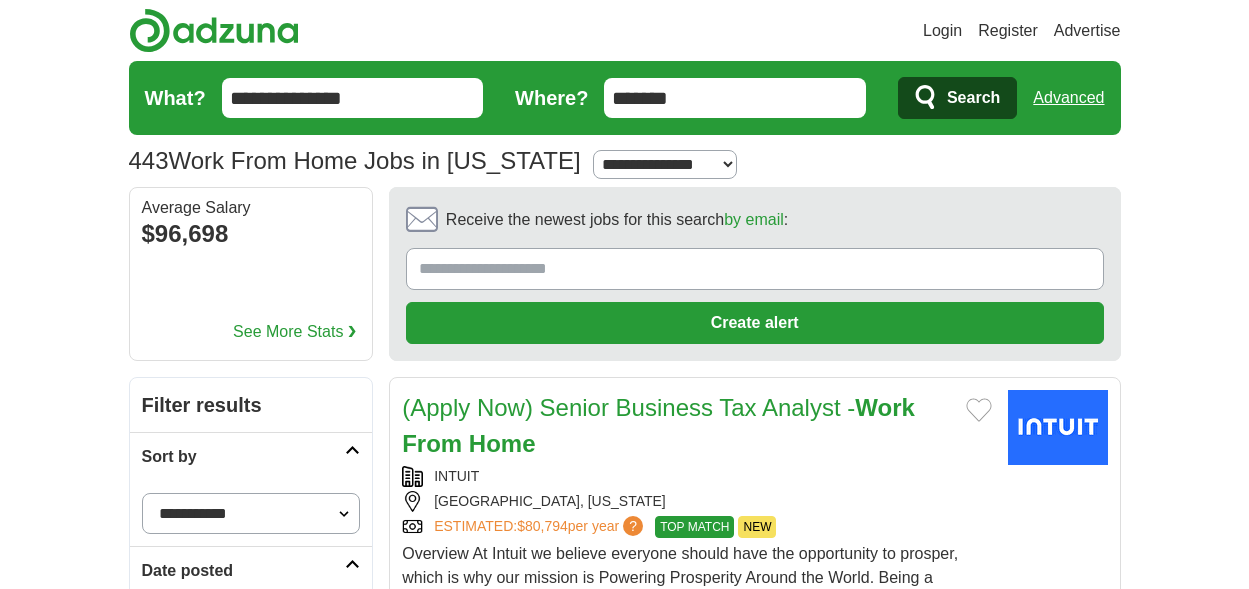 scroll, scrollTop: 0, scrollLeft: 0, axis: both 